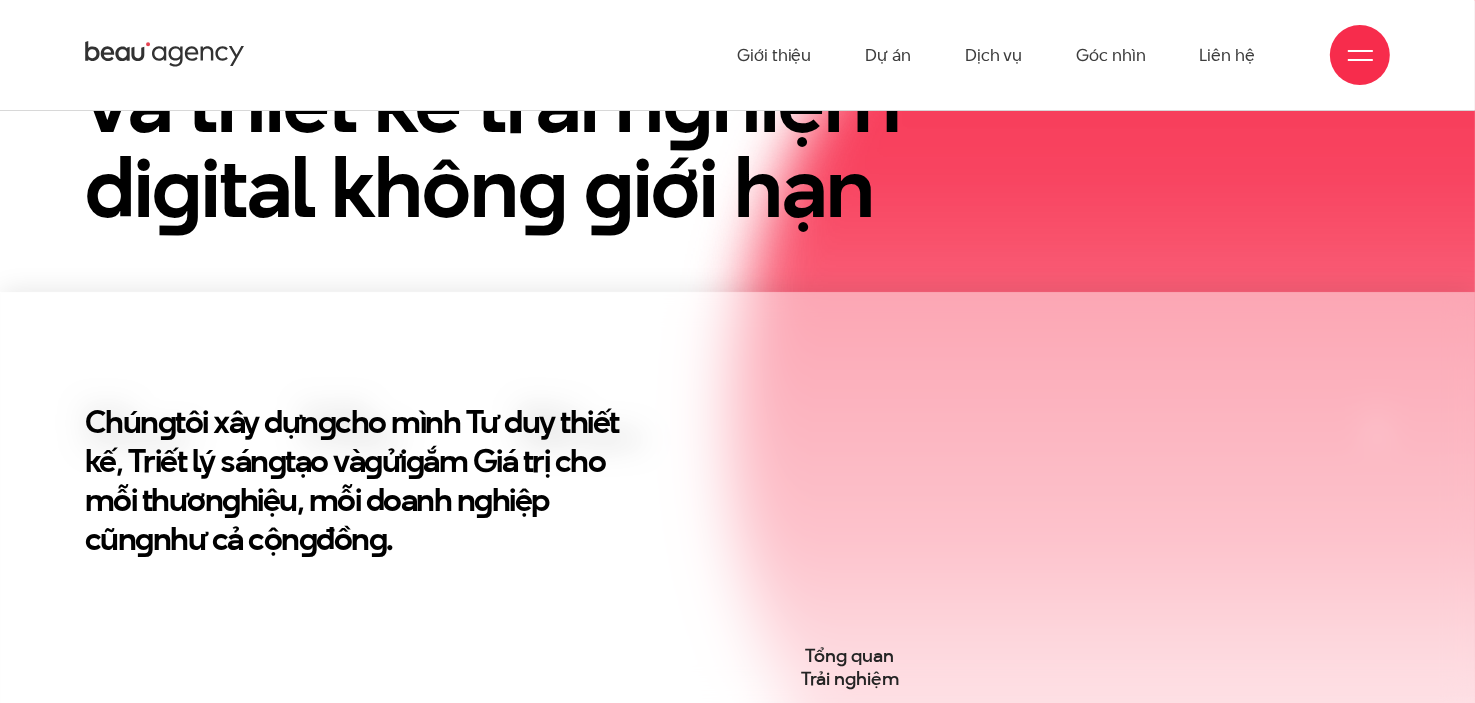 scroll, scrollTop: 0, scrollLeft: 0, axis: both 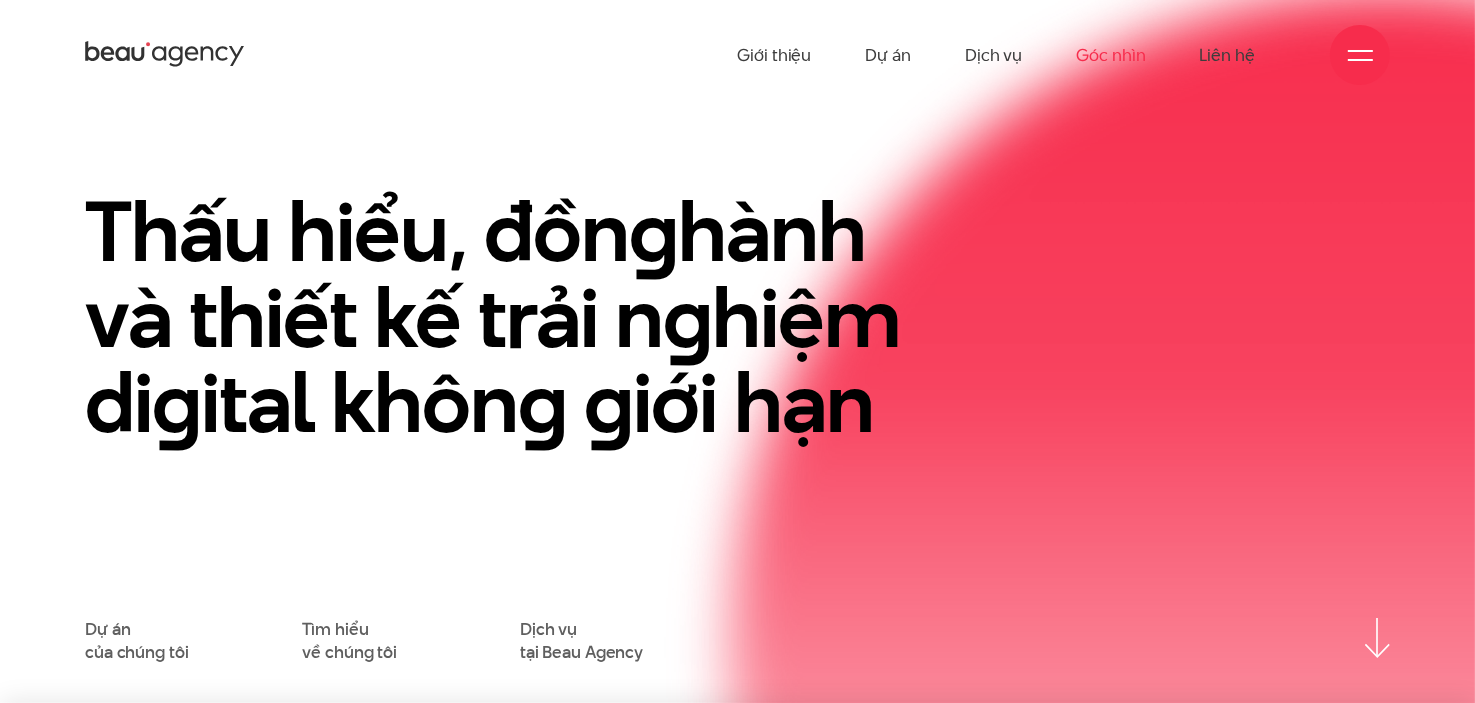 click on "Góc nhìn" at bounding box center (1110, 55) 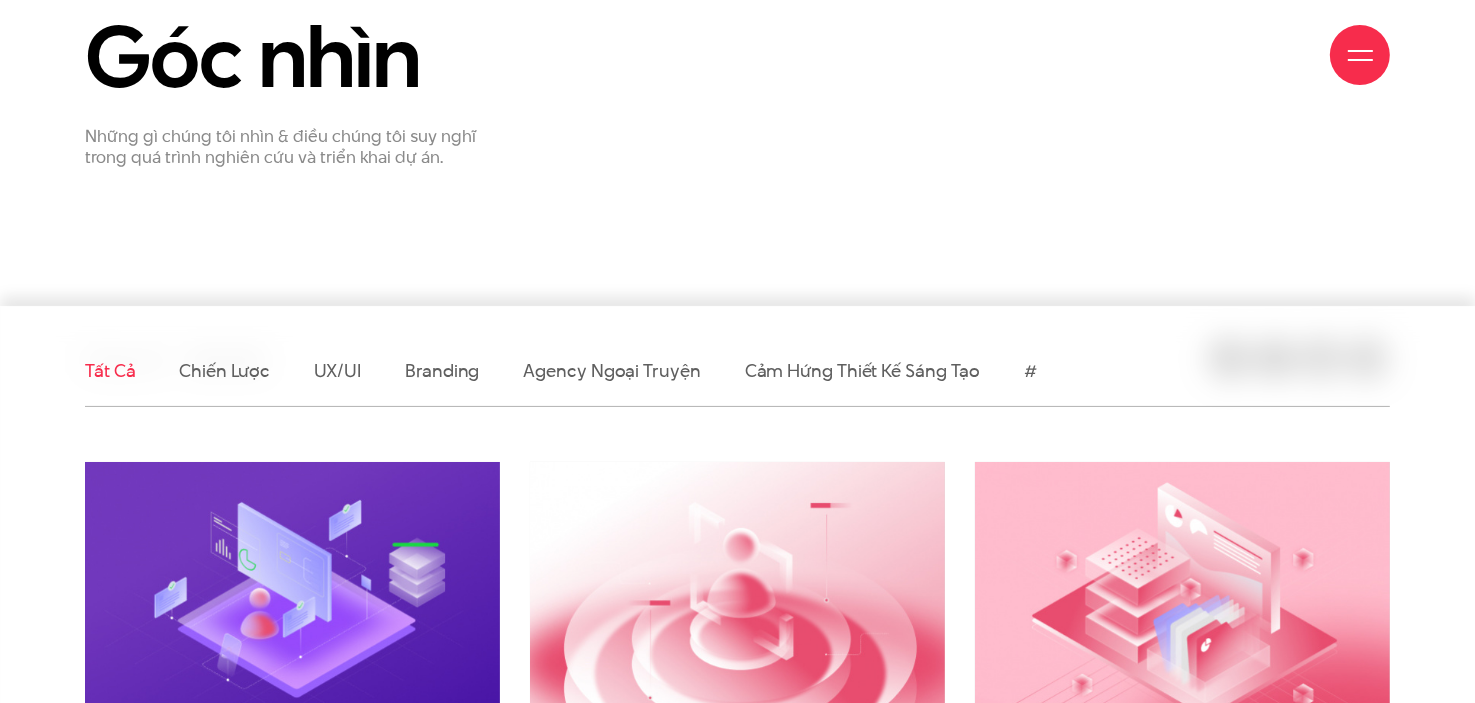 scroll, scrollTop: 300, scrollLeft: 0, axis: vertical 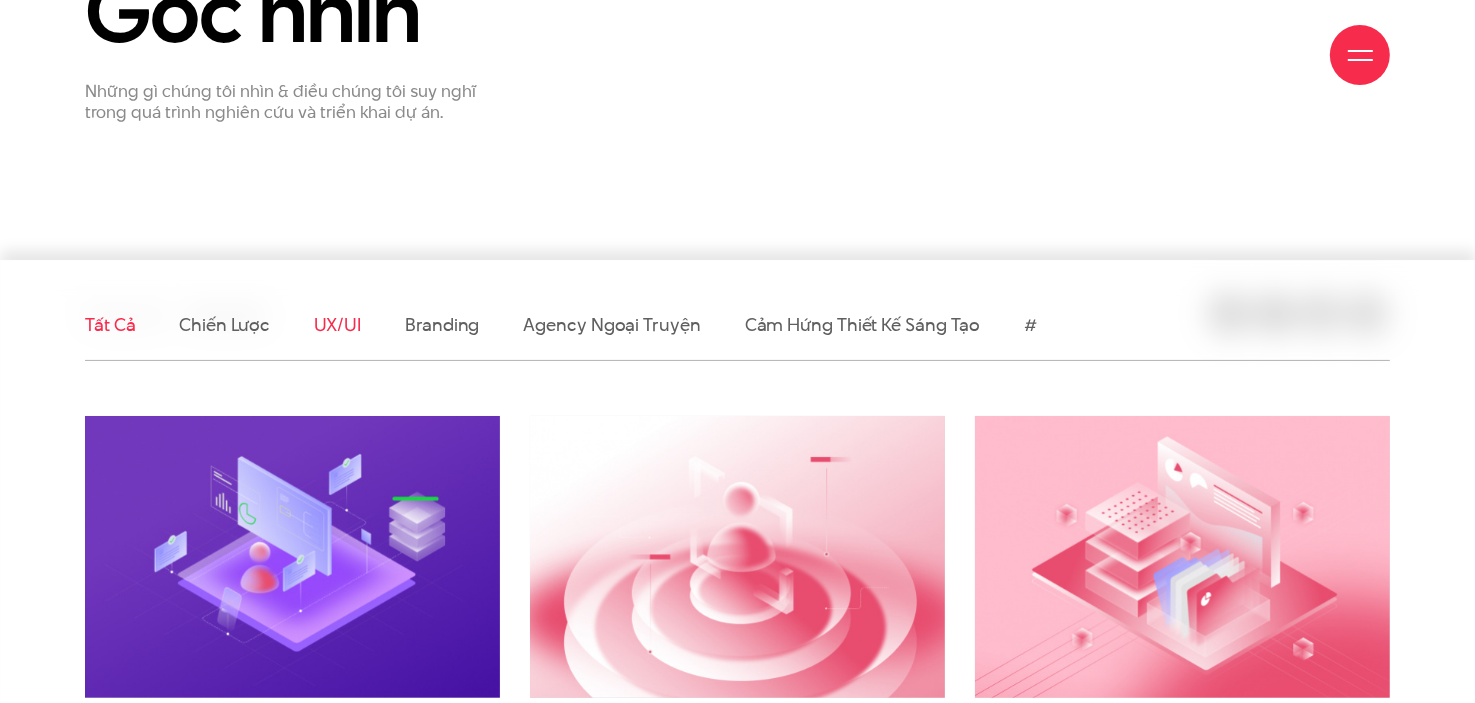 click on "UX/UI" at bounding box center [338, 324] 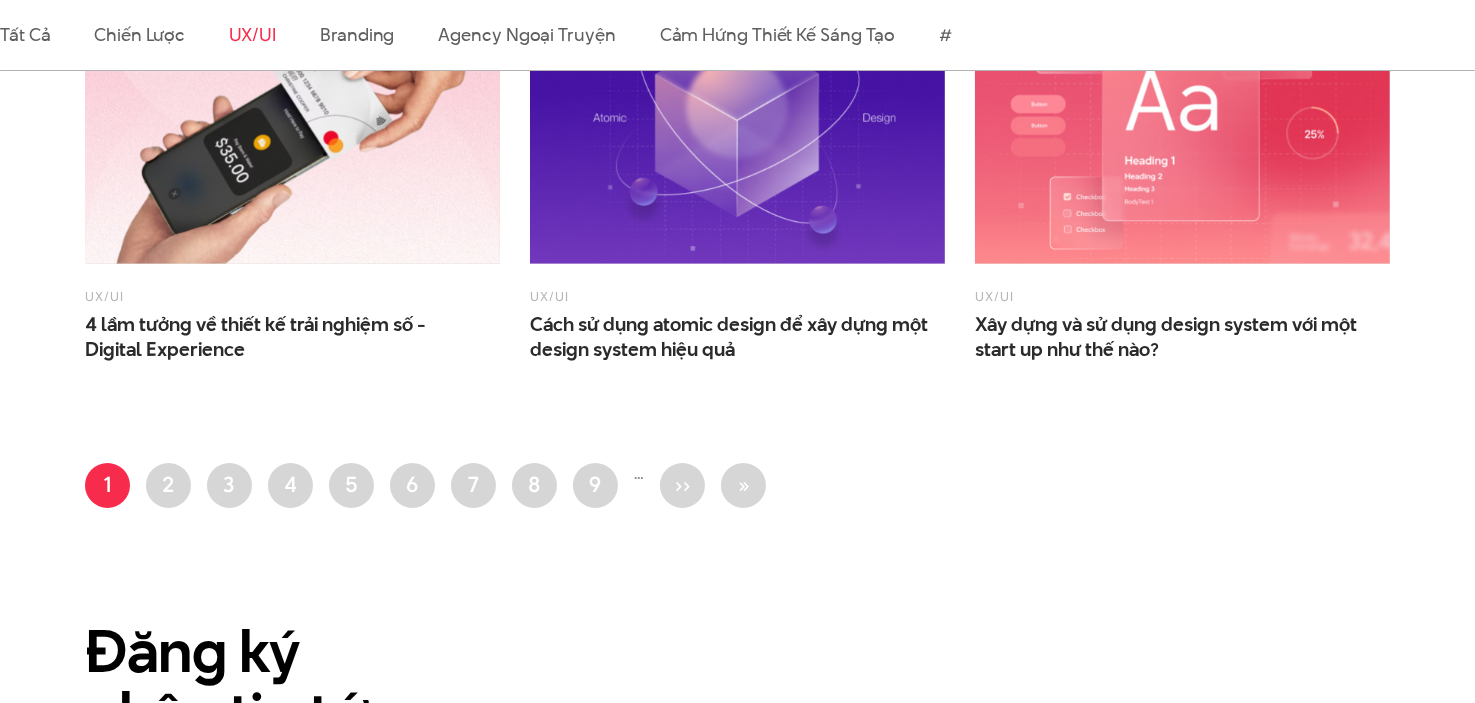 scroll, scrollTop: 1700, scrollLeft: 0, axis: vertical 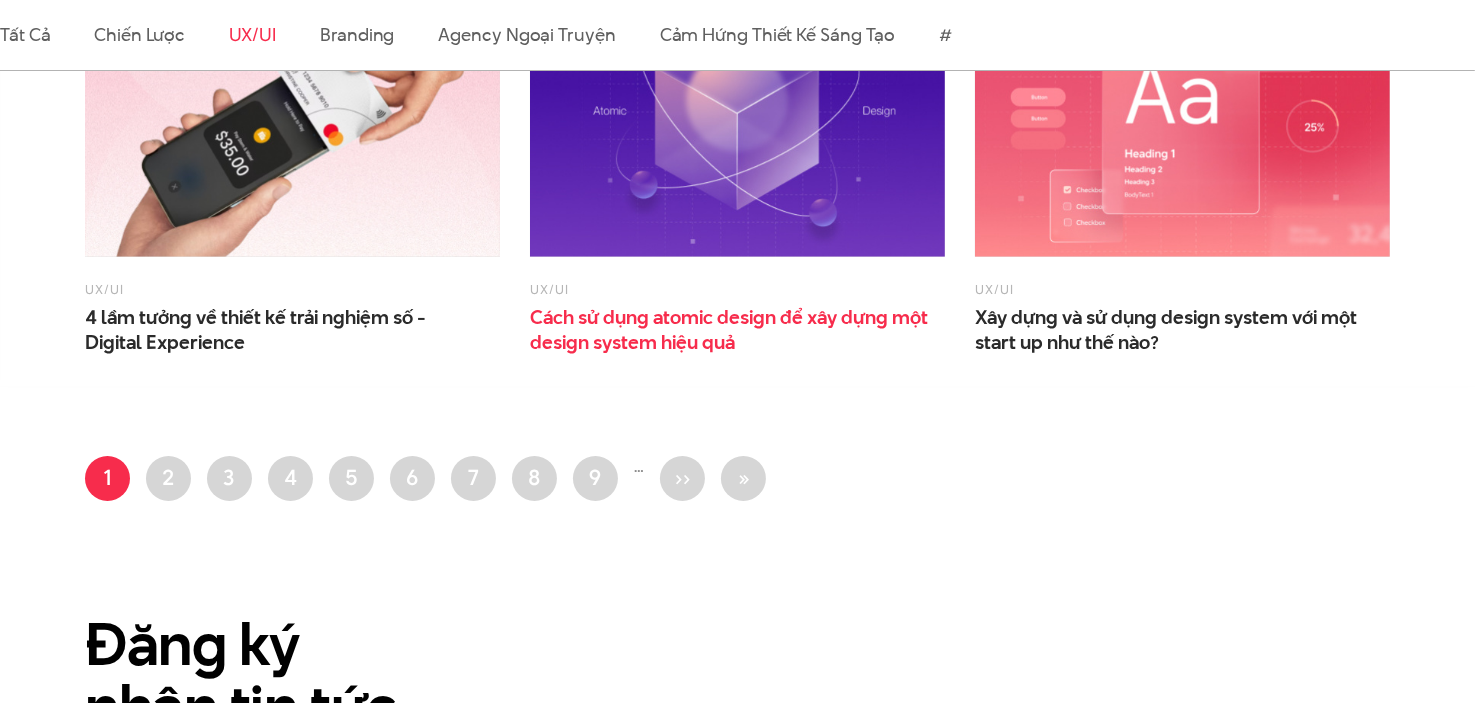 click on "Cách sử dụng atomic design để xây dựng một  design system hiệu quả" at bounding box center (730, 330) 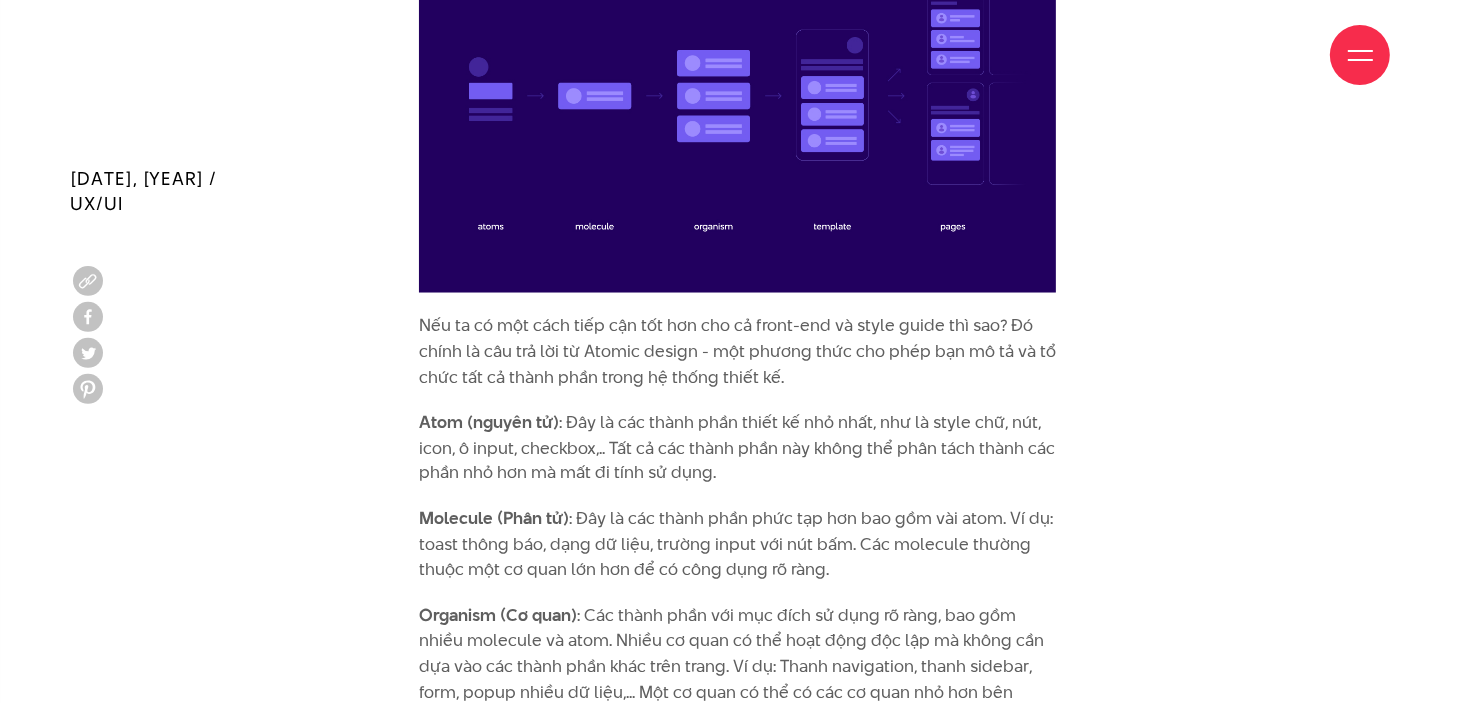 scroll, scrollTop: 3300, scrollLeft: 0, axis: vertical 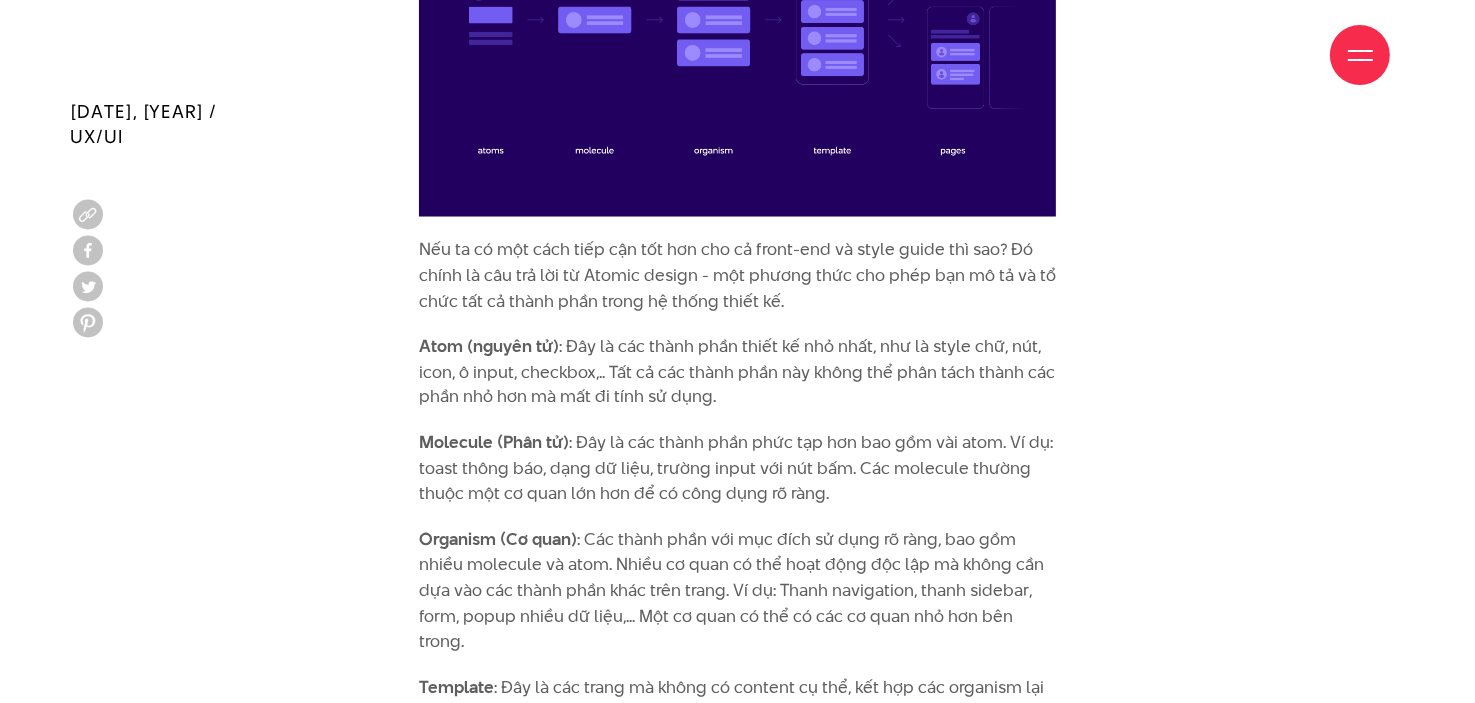 click on "Một design system tốt là nền tảng để bất kỳ dự án nào thành công. Giờ đây, phương pháp atomic design đã trở thành một phương pháp chuẩn mực để xây dựng design system, mà chắc hẳn bạn cũng đã nghe tới.
Tuy về lý thuyết, atomic design dễ hiểu, nhưng sẽ cần thời gian để bạn có thể tìm ra phương thức áp dụng hợp lý cho cả team design và developer.
Trong bài này, chúng tôi sẽ chia sẻ kinh nghiệm làm việc của mình với design system và atomic design sau nhiều năm thiết kế cho các khách hàng tập đoàn lớn. Từ lý thuyết đến hành động, chúng tôi nghĩ đây sẽ là hướng tiếp cận tốt nhất.
Hãy bắt đầu thôi.
Xây dựng  hệ thống  dựa trên các component
Làm quen với atomic design
Atom (nguyên tử)
Molecule (Phân tử)
Organism (Cơ quan)" at bounding box center [737, 1648] 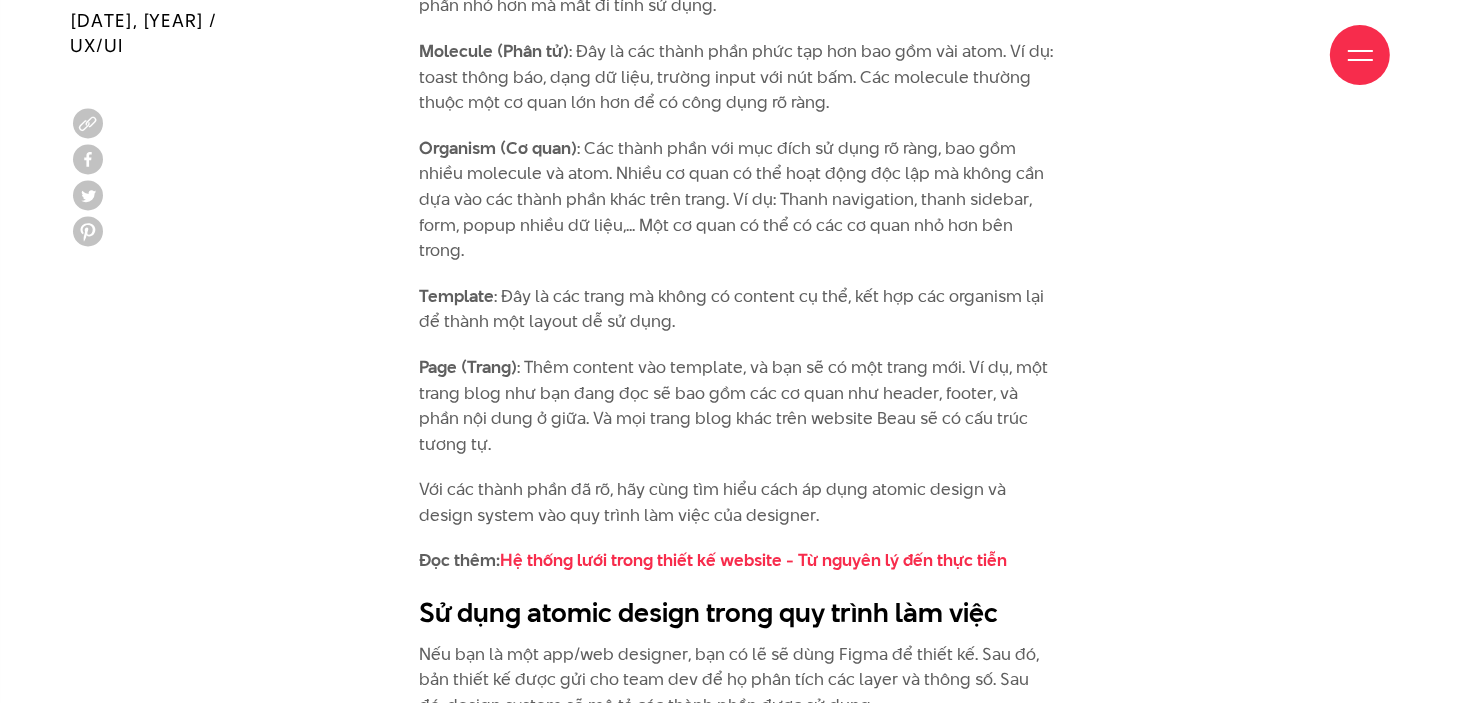 scroll, scrollTop: 3700, scrollLeft: 0, axis: vertical 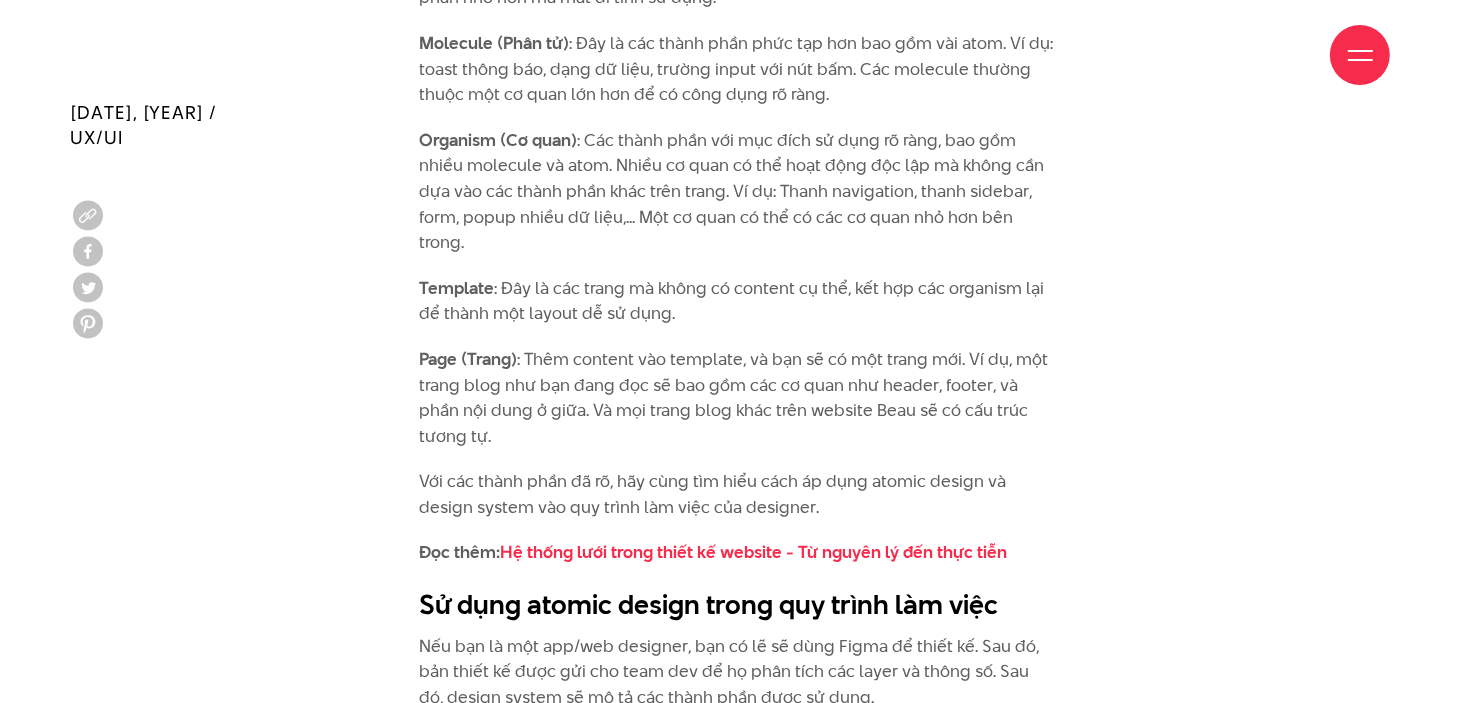 click on "Một design system tốt là nền tảng để bất kỳ dự án nào thành công. Giờ đây, phương pháp atomic design đã trở thành một phương pháp chuẩn mực để xây dựng design system, mà chắc hẳn bạn cũng đã nghe tới.
Tuy về lý thuyết, atomic design dễ hiểu, nhưng sẽ cần thời gian để bạn có thể tìm ra phương thức áp dụng hợp lý cho cả team design và developer.
Trong bài này, chúng tôi sẽ chia sẻ kinh nghiệm làm việc của mình với design system và atomic design sau nhiều năm thiết kế cho các khách hàng tập đoàn lớn. Từ lý thuyết đến hành động, chúng tôi nghĩ đây sẽ là hướng tiếp cận tốt nhất.
Hãy bắt đầu thôi.
Xây dựng  hệ thống  dựa trên các component
Làm quen với atomic design
Atom (nguyên tử)
Molecule (Phân tử)
Organism (Cơ quan)" at bounding box center [737, 1248] 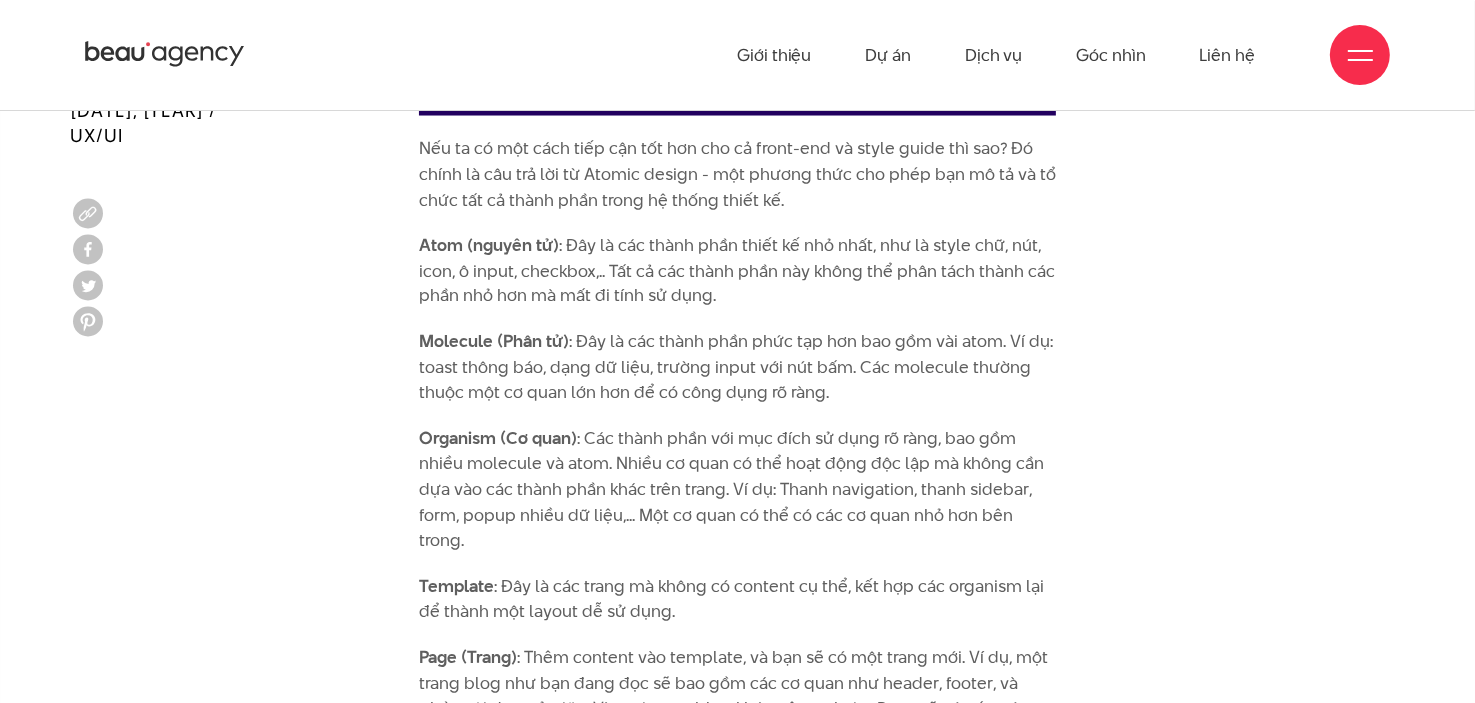 scroll, scrollTop: 3400, scrollLeft: 0, axis: vertical 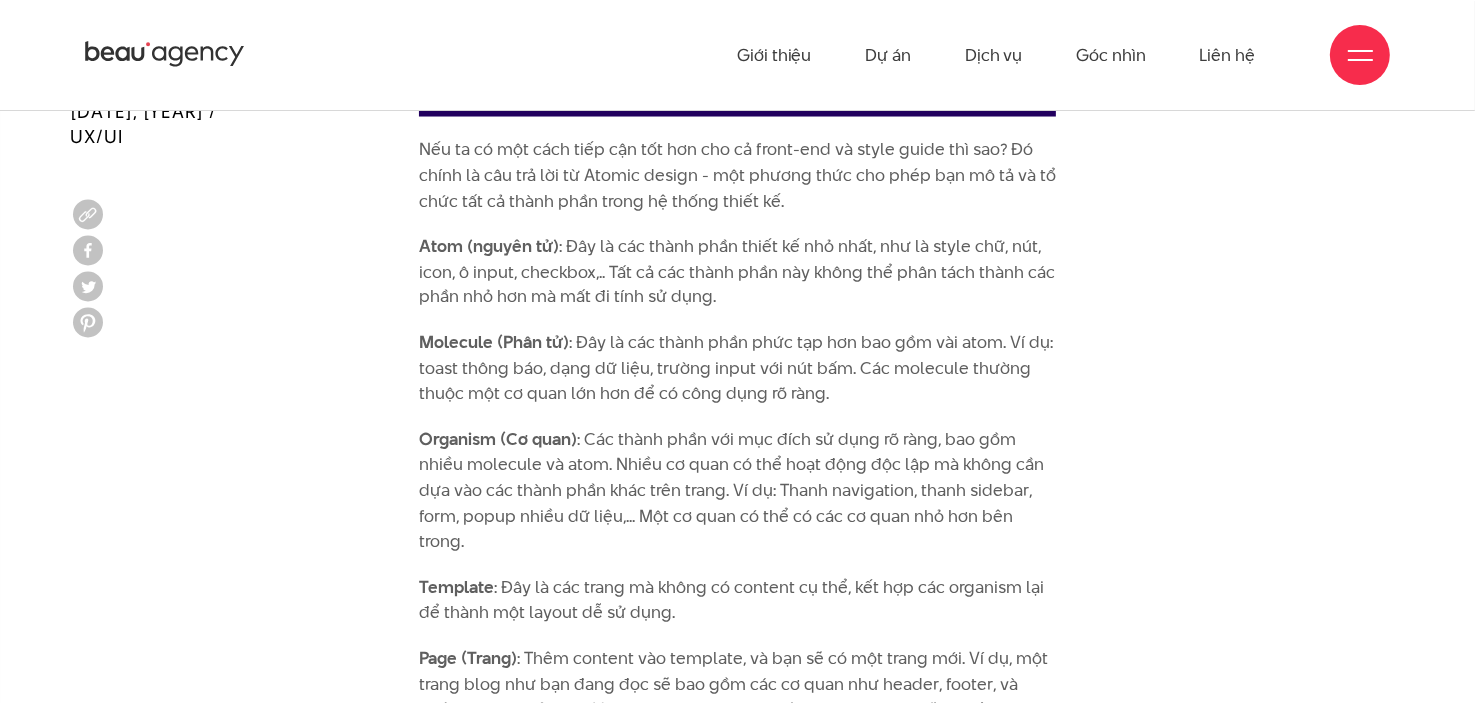 drag, startPoint x: 747, startPoint y: 305, endPoint x: 826, endPoint y: 308, distance: 79.05694 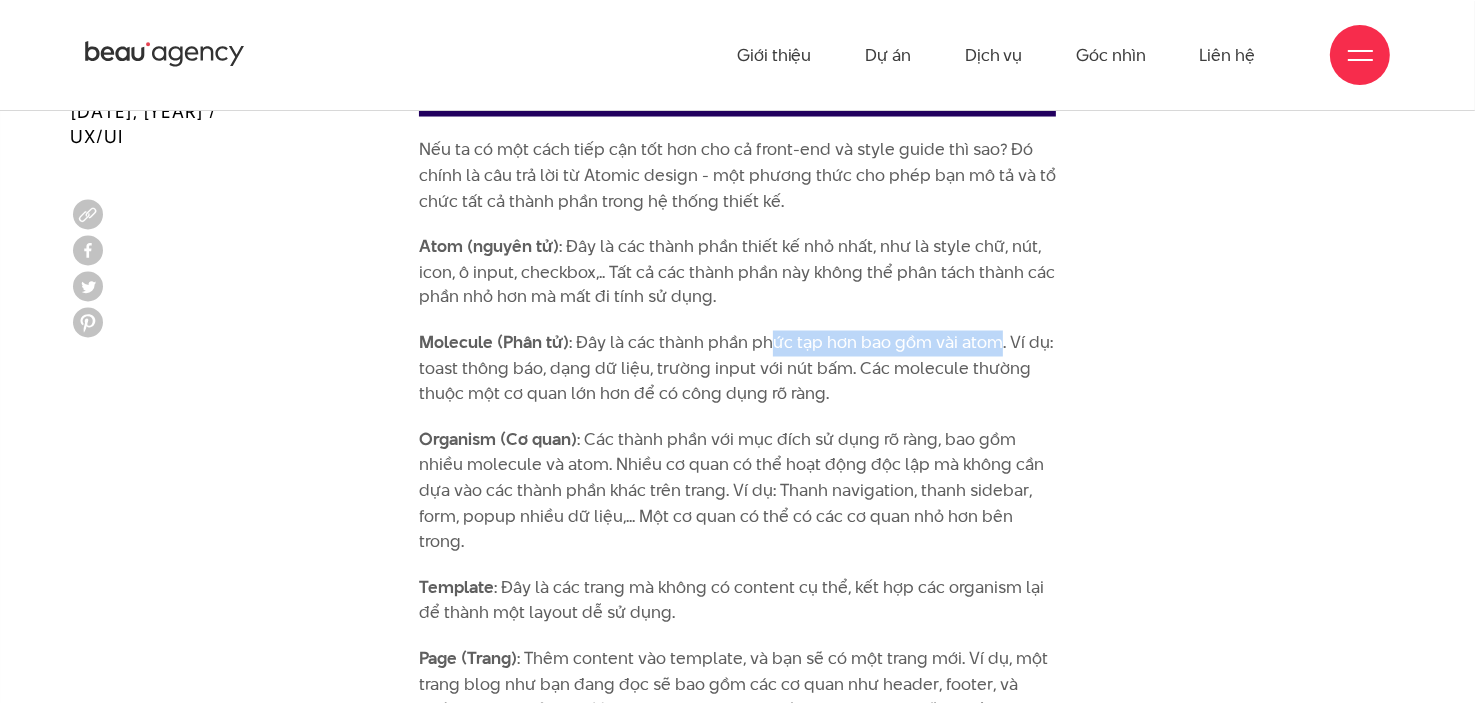 drag, startPoint x: 775, startPoint y: 316, endPoint x: 992, endPoint y: 316, distance: 217 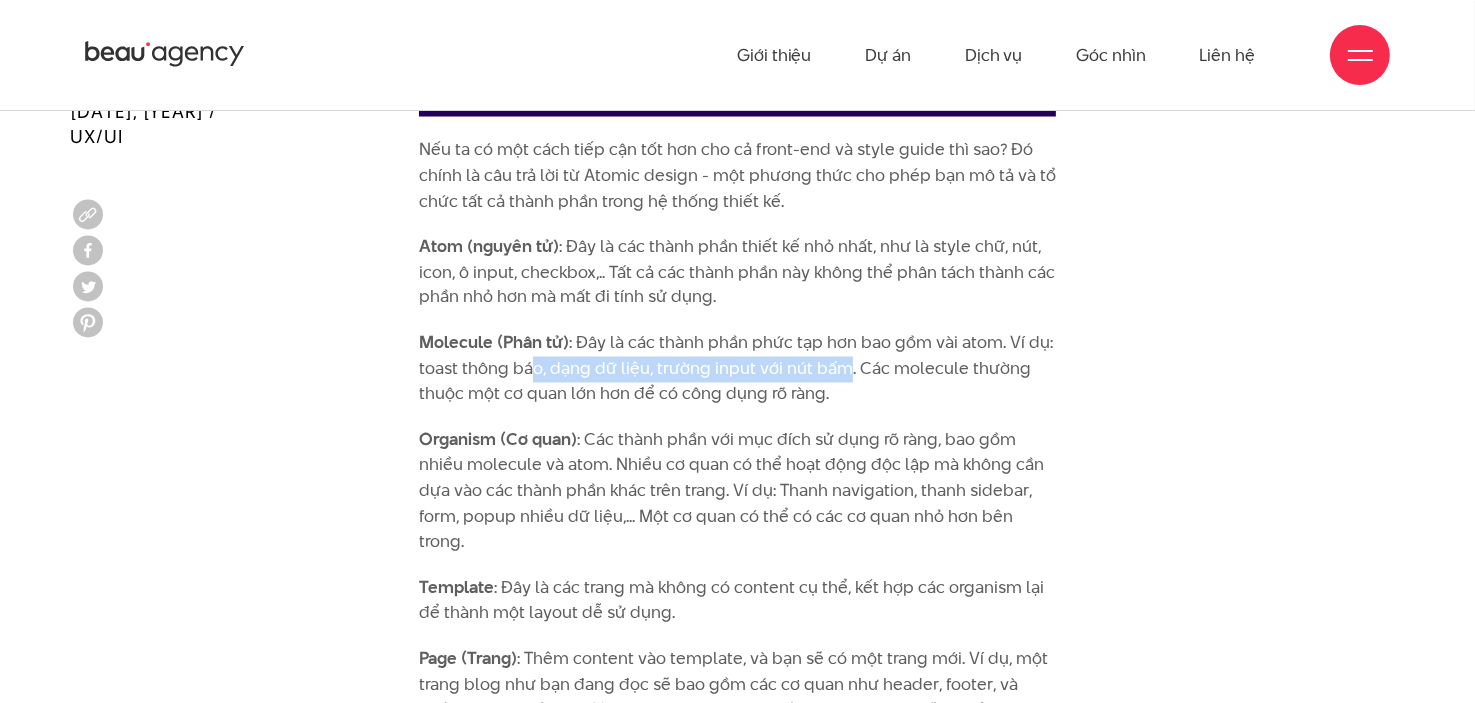 drag, startPoint x: 557, startPoint y: 346, endPoint x: 1008, endPoint y: 354, distance: 451.07095 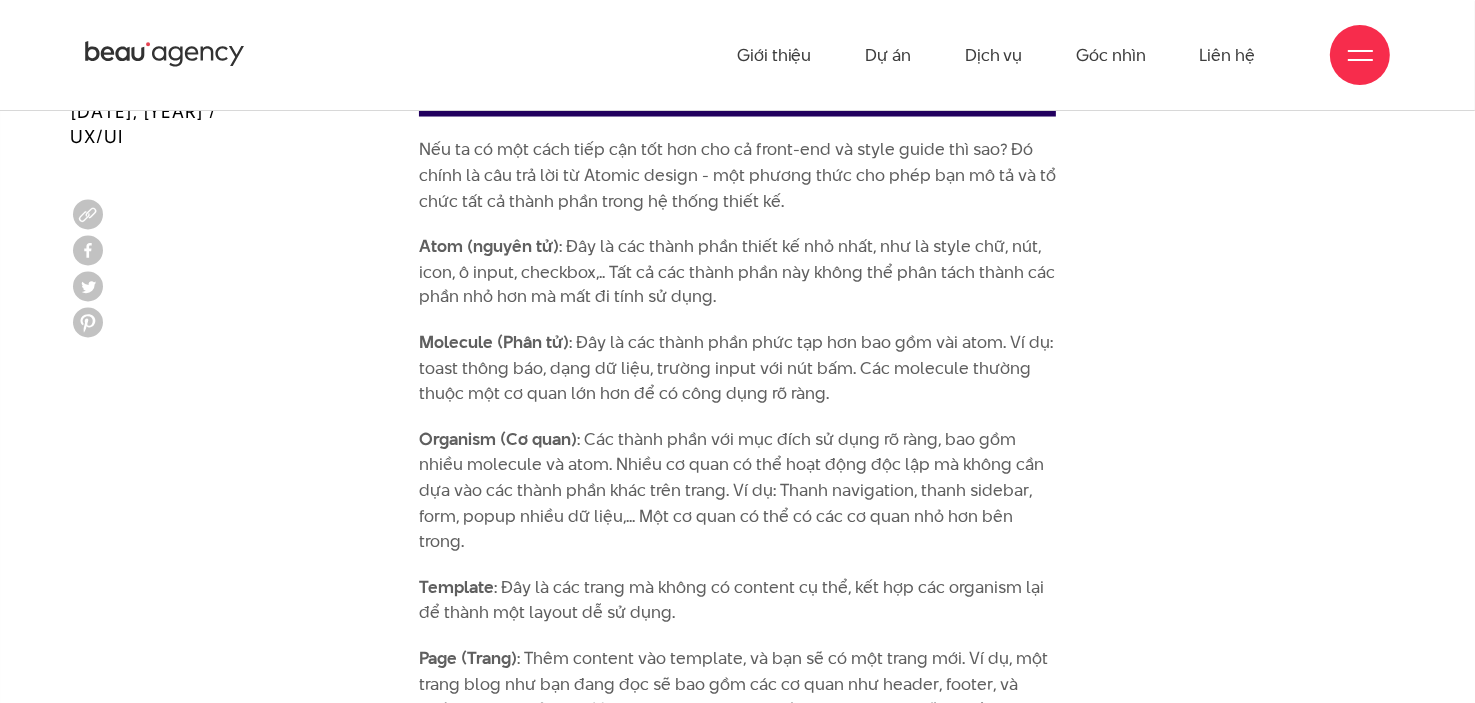 click on "Một design system tốt là nền tảng để bất kỳ dự án nào thành công. Giờ đây, phương pháp atomic design đã trở thành một phương pháp chuẩn mực để xây dựng design system, mà chắc hẳn bạn cũng đã nghe tới.
Tuy về lý thuyết, atomic design dễ hiểu, nhưng sẽ cần thời gian để bạn có thể tìm ra phương thức áp dụng hợp lý cho cả team design và developer.
Trong bài này, chúng tôi sẽ chia sẻ kinh nghiệm làm việc của mình với design system và atomic design sau nhiều năm thiết kế cho các khách hàng tập đoàn lớn. Từ lý thuyết đến hành động, chúng tôi nghĩ đây sẽ là hướng tiếp cận tốt nhất.
Hãy bắt đầu thôi.
Xây dựng  hệ thống  dựa trên các component
Làm quen với atomic design
Atom (nguyên tử)
Molecule (Phân tử)
Organism (Cơ quan)" at bounding box center [737, 1548] 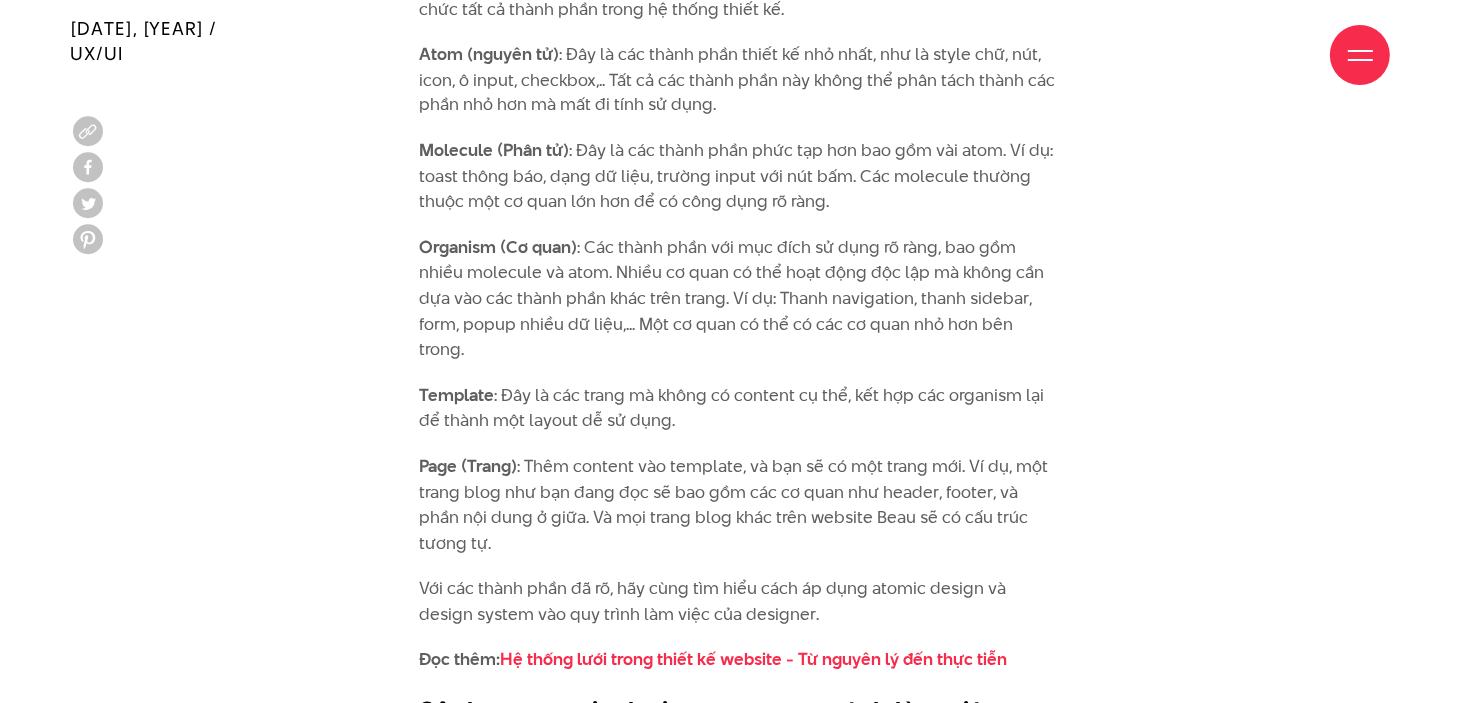 scroll, scrollTop: 3600, scrollLeft: 0, axis: vertical 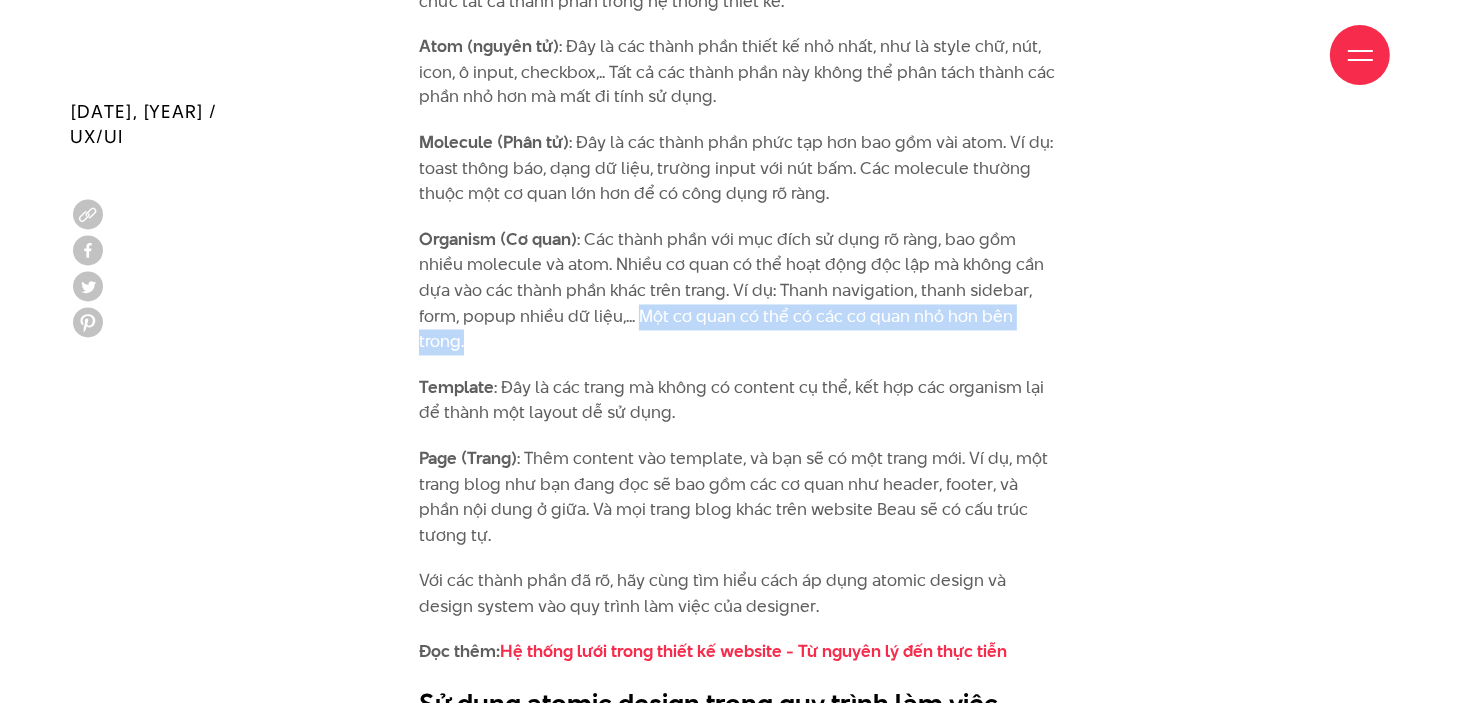 drag, startPoint x: 639, startPoint y: 287, endPoint x: 505, endPoint y: 317, distance: 137.31715 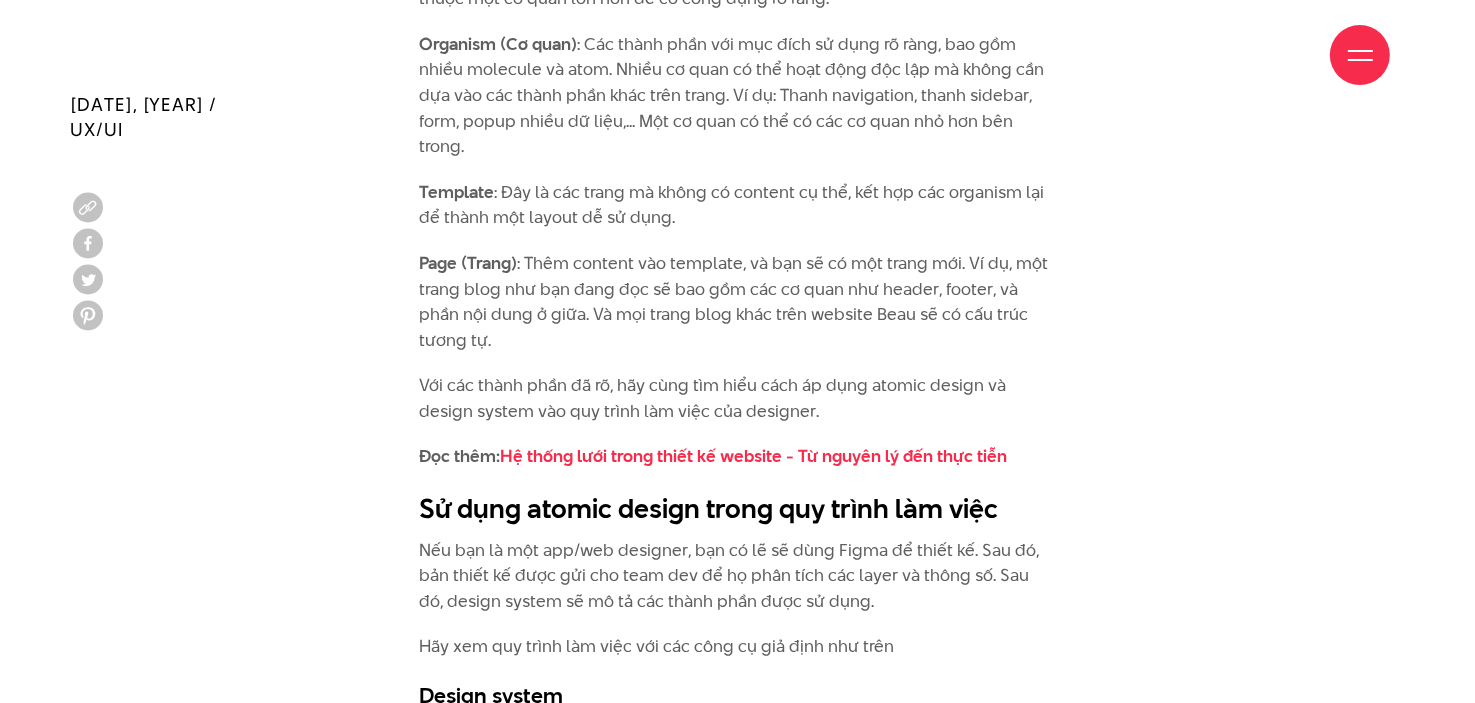scroll, scrollTop: 3800, scrollLeft: 0, axis: vertical 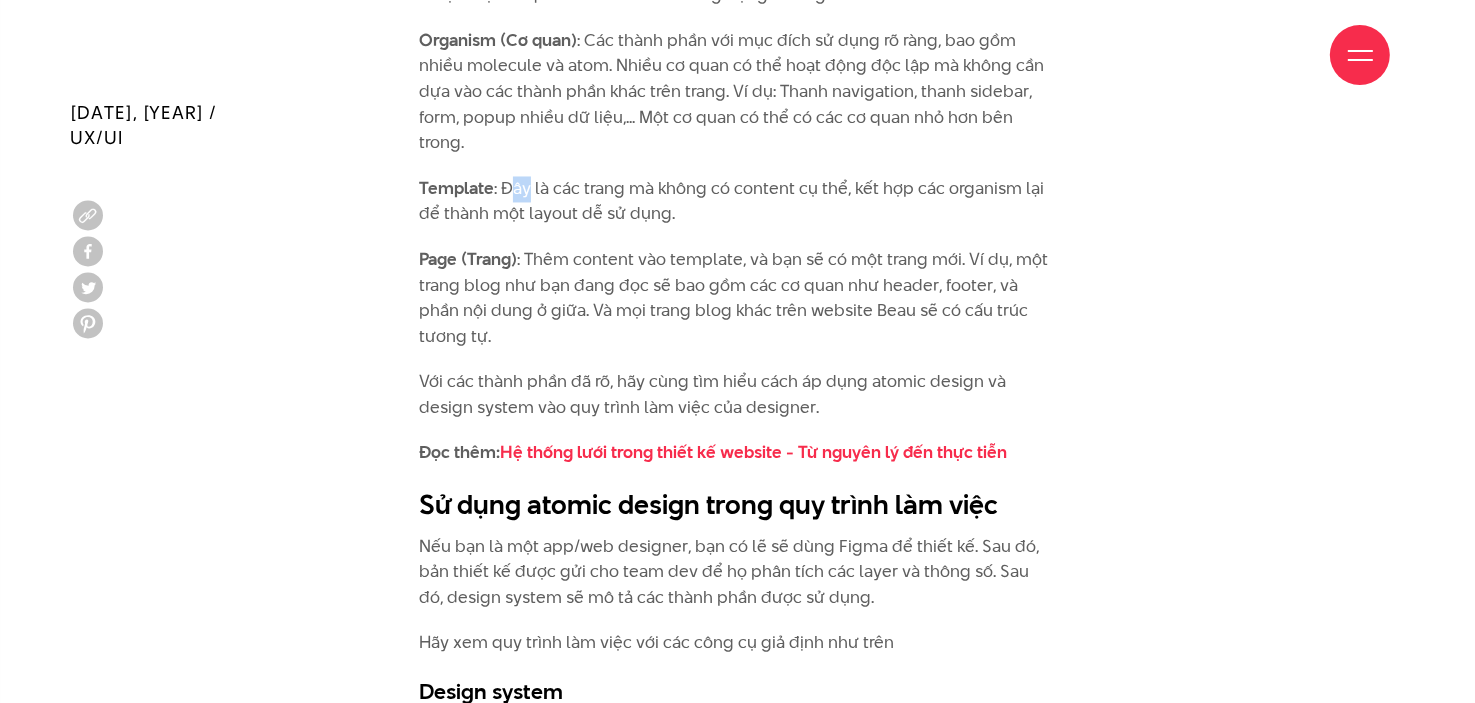 drag, startPoint x: 511, startPoint y: 163, endPoint x: 529, endPoint y: 163, distance: 18 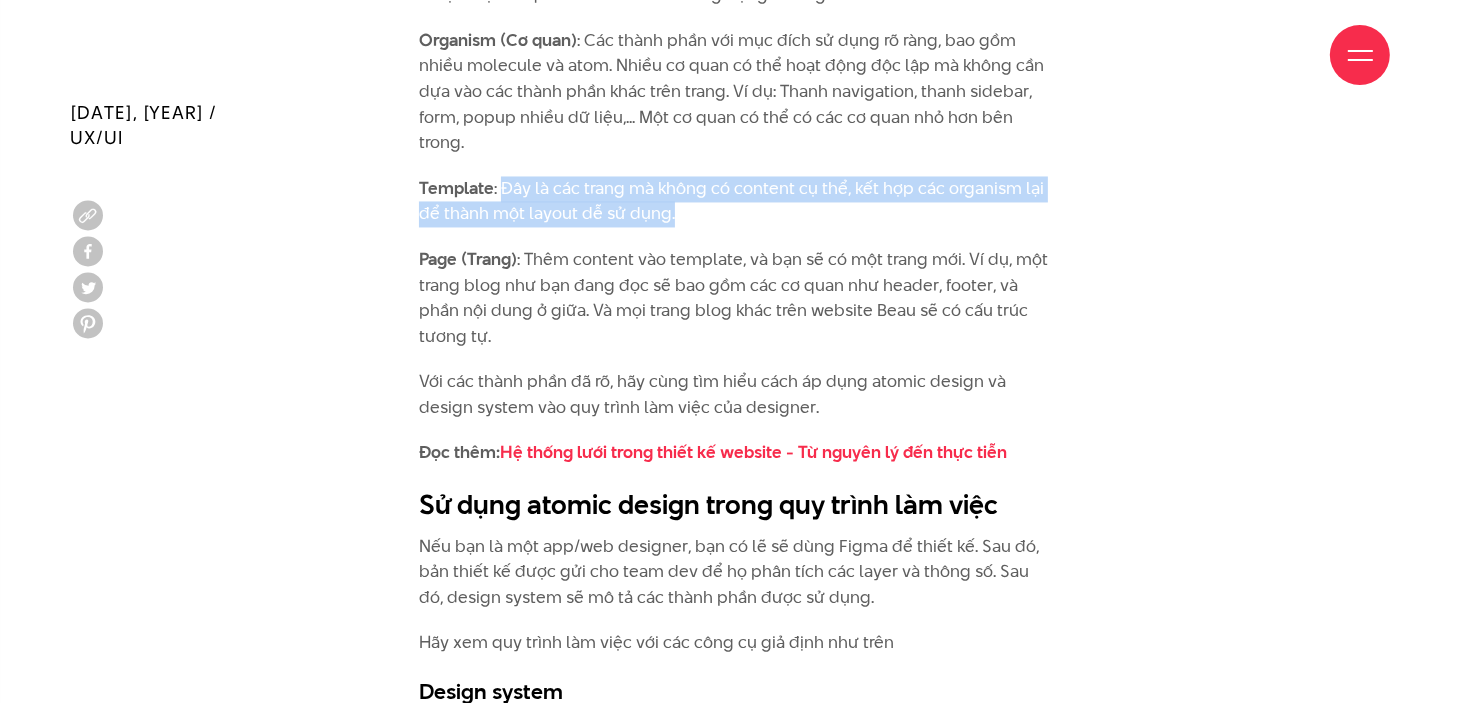 drag, startPoint x: 505, startPoint y: 162, endPoint x: 843, endPoint y: 176, distance: 338.28983 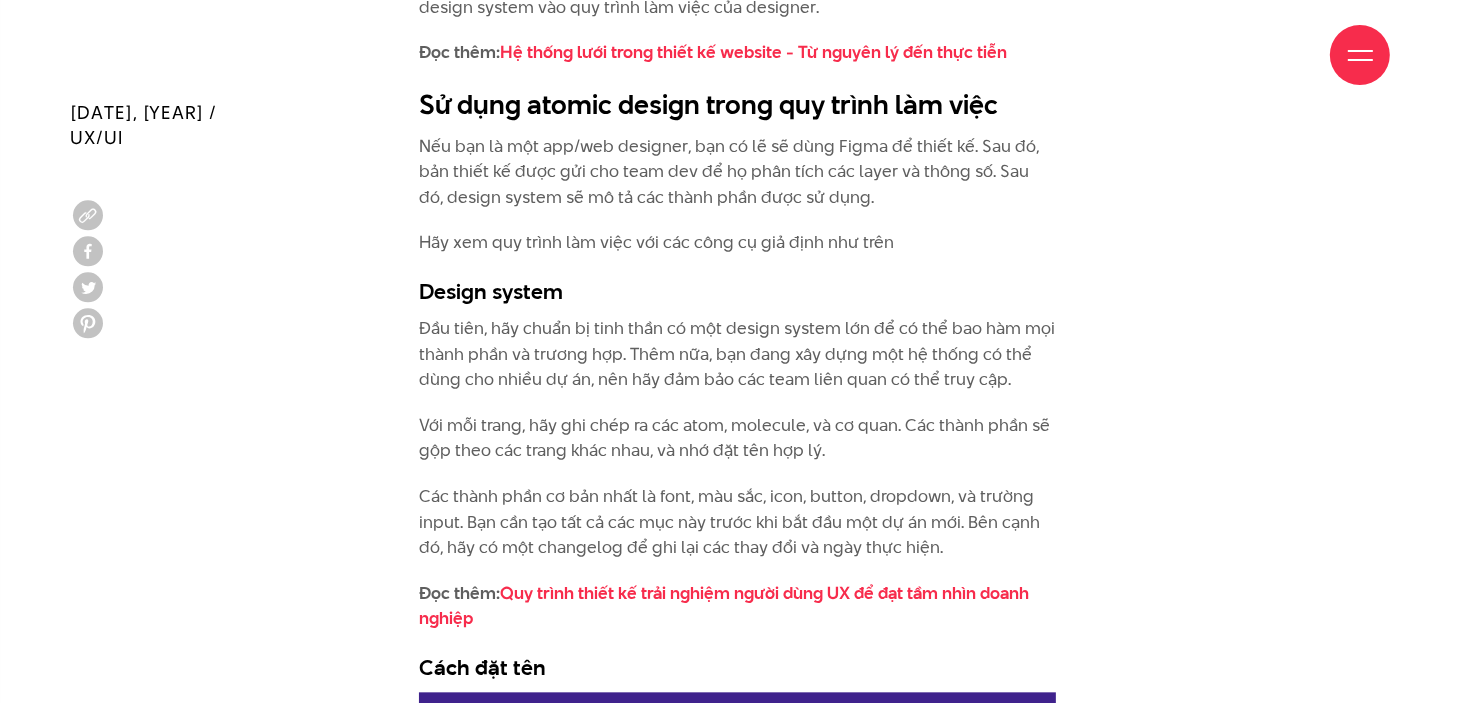 click on "Một design system tốt là nền tảng để bất kỳ dự án nào thành công. Giờ đây, phương pháp atomic design đã trở thành một phương pháp chuẩn mực để xây dựng design system, mà chắc hẳn bạn cũng đã nghe tới.
Tuy về lý thuyết, atomic design dễ hiểu, nhưng sẽ cần thời gian để bạn có thể tìm ra phương thức áp dụng hợp lý cho cả team design và developer.
Trong bài này, chúng tôi sẽ chia sẻ kinh nghiệm làm việc của mình với design system và atomic design sau nhiều năm thiết kế cho các khách hàng tập đoàn lớn. Từ lý thuyết đến hành động, chúng tôi nghĩ đây sẽ là hướng tiếp cận tốt nhất.
Hãy bắt đầu thôi.
Xây dựng  hệ thống  dựa trên các component
Làm quen với atomic design
Atom (nguyên tử)
Molecule (Phân tử)
Organism (Cơ quan)" at bounding box center [737, 748] 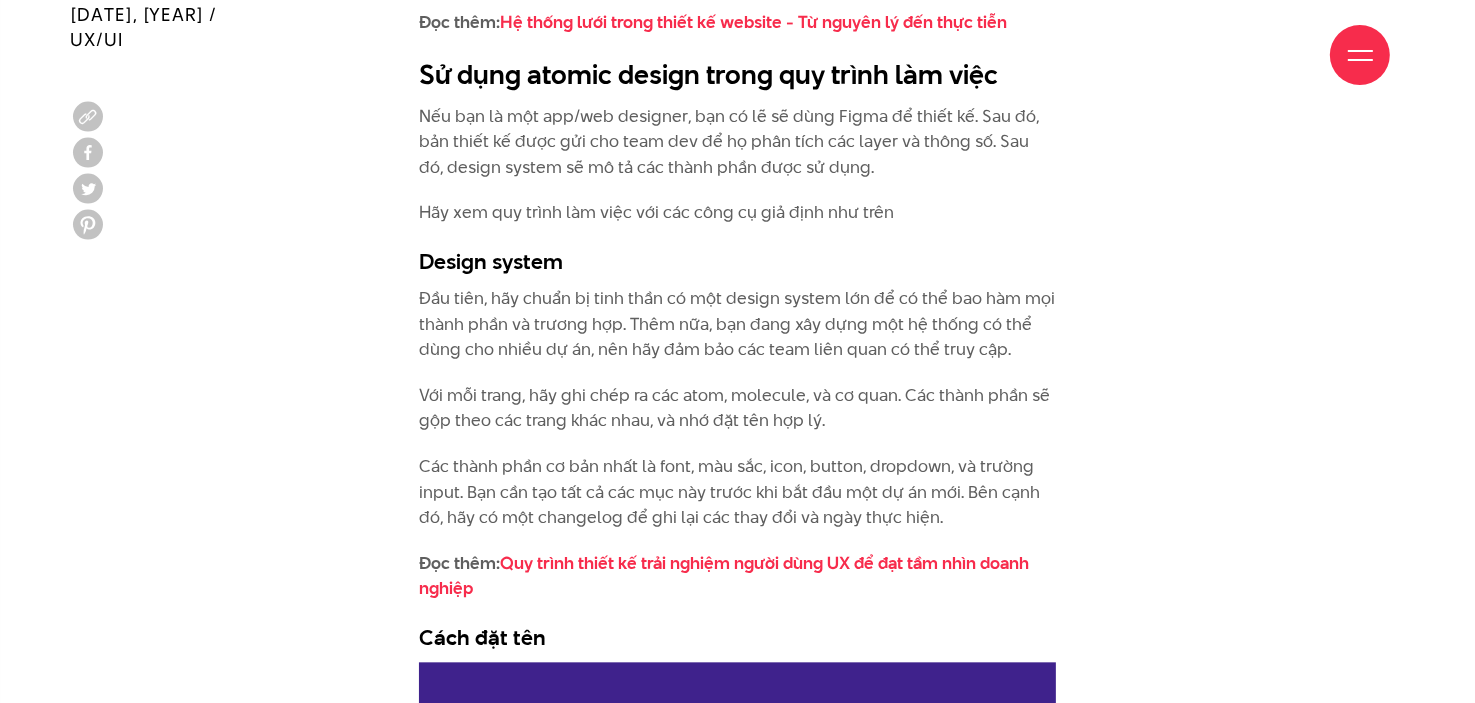 scroll, scrollTop: 4300, scrollLeft: 0, axis: vertical 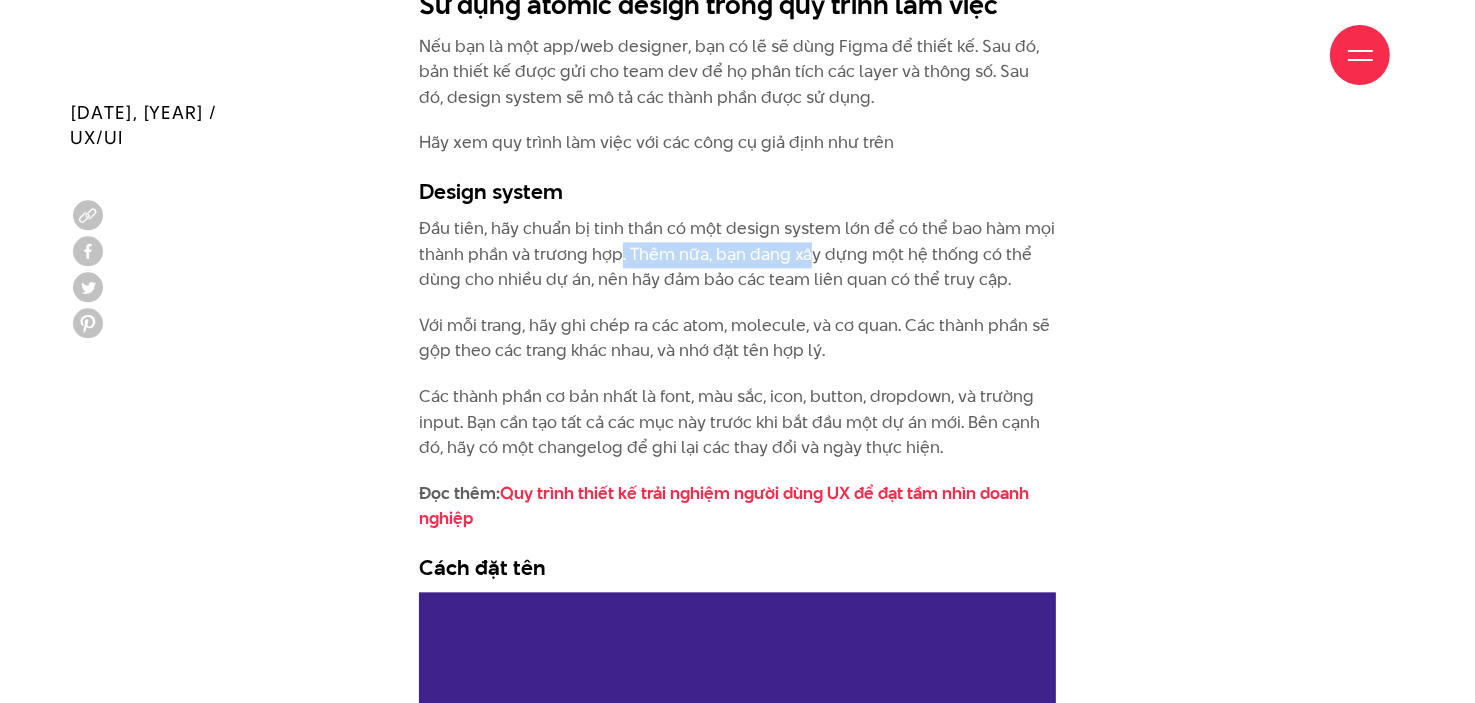drag, startPoint x: 621, startPoint y: 228, endPoint x: 806, endPoint y: 237, distance: 185.2188 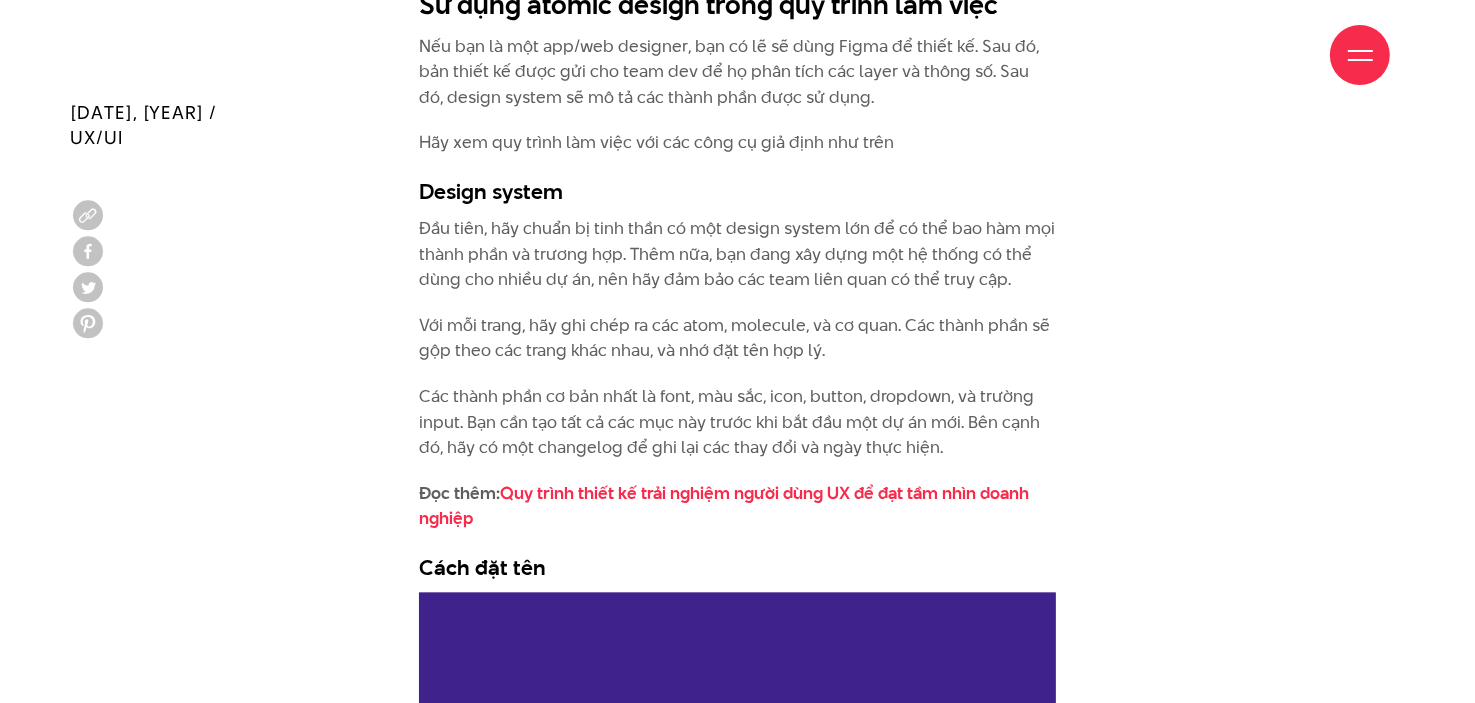 click on "Đầu tiên, hãy chuẩn bị tinh thần có một design system lớn để có thể bao hàm mọi thành phần và trương hợp. Thêm nữa, bạn đang xây dựng một hệ thống có thể dùng cho nhiều dự án, nên hãy đảm bảo các team liên quan có thể truy cập." at bounding box center [738, 254] 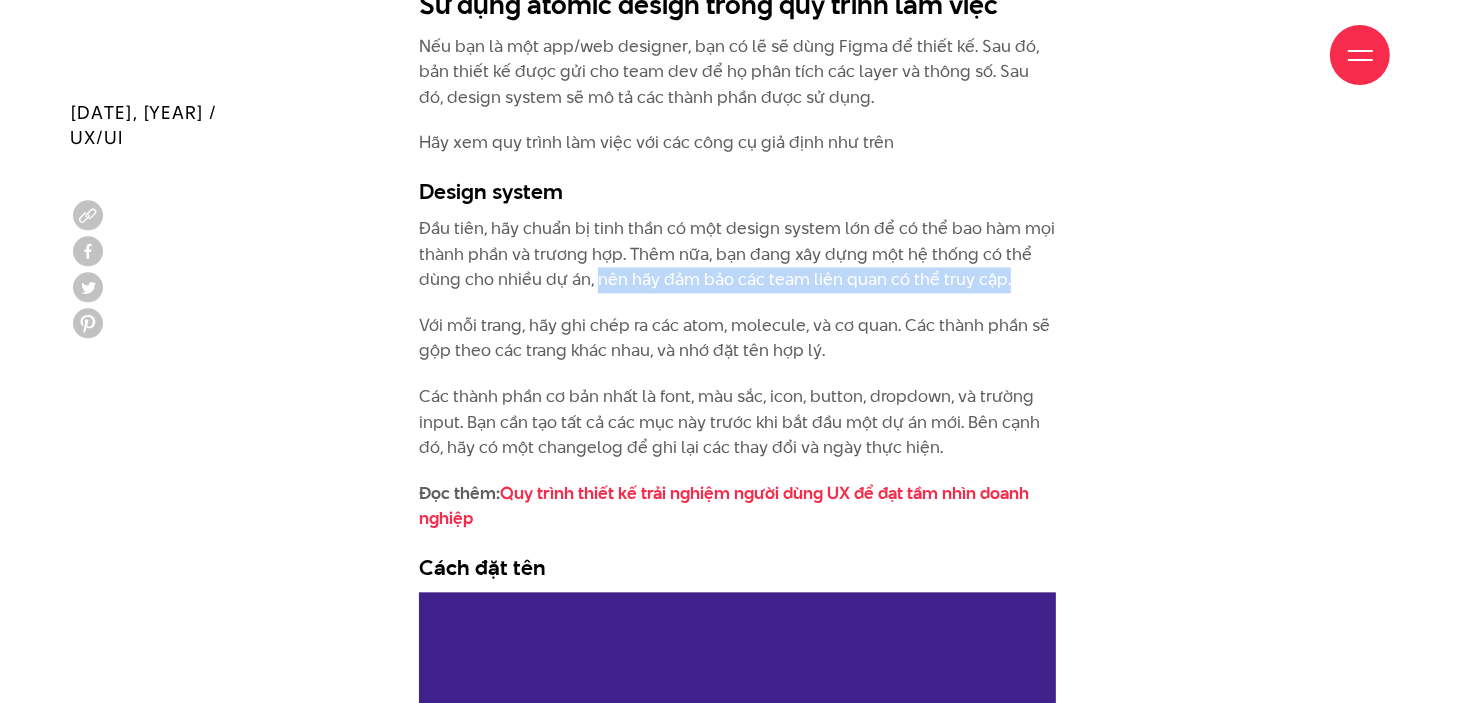 drag, startPoint x: 599, startPoint y: 252, endPoint x: 1035, endPoint y: 247, distance: 436.02866 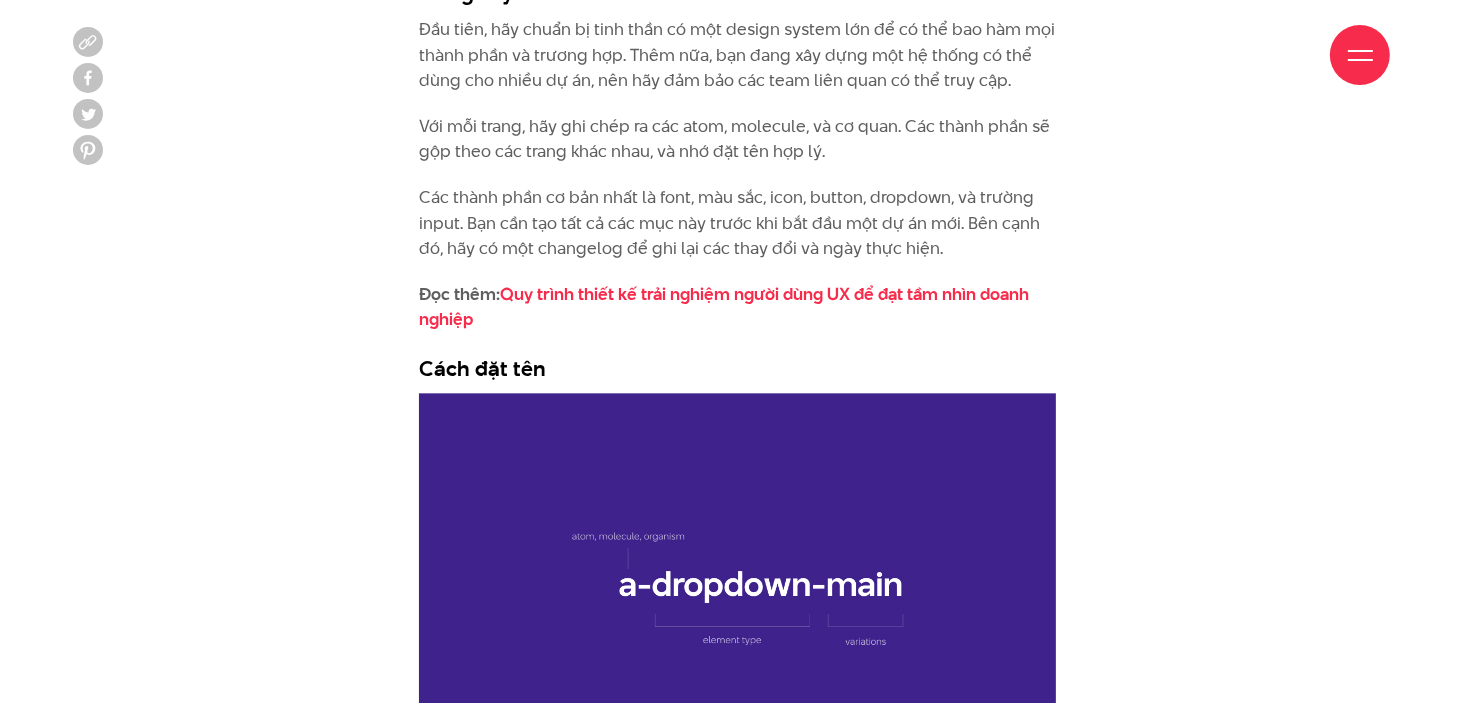 scroll, scrollTop: 4500, scrollLeft: 0, axis: vertical 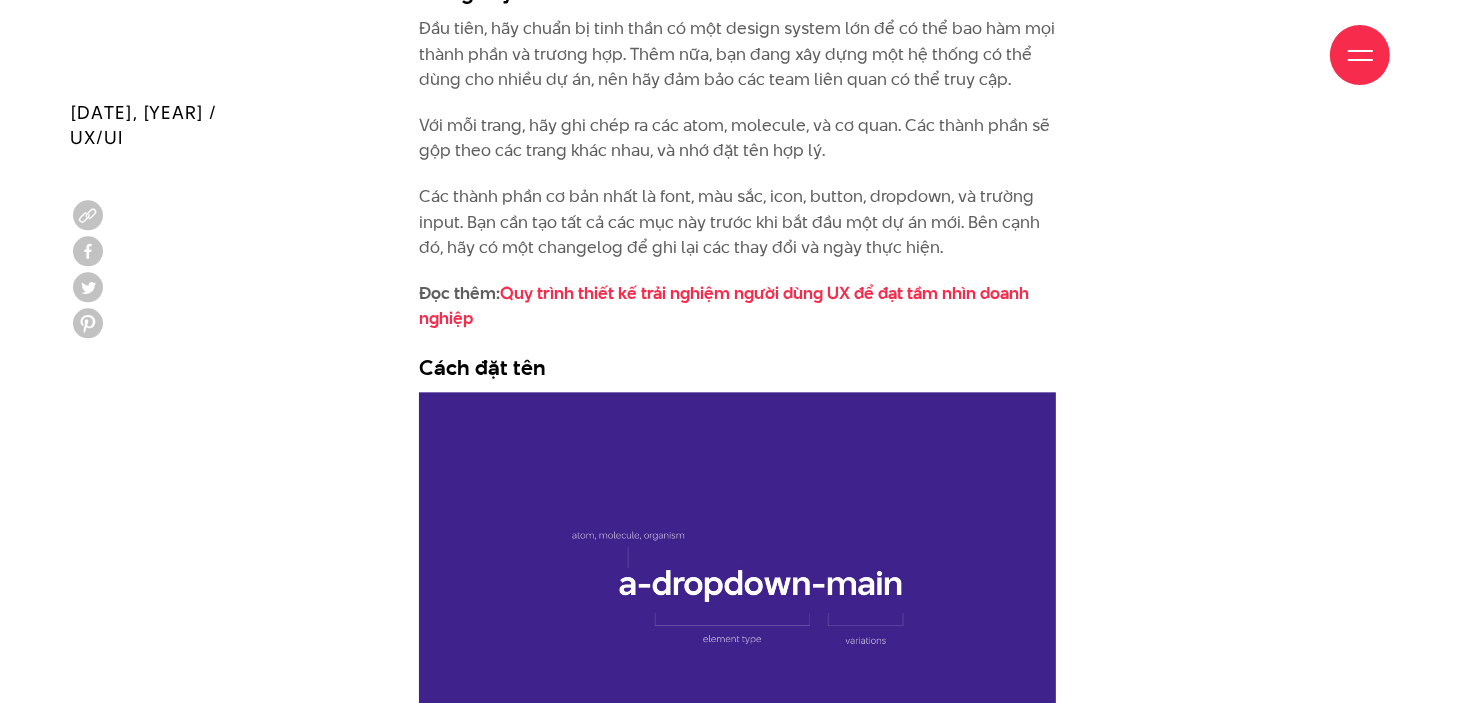 drag, startPoint x: 548, startPoint y: 98, endPoint x: 702, endPoint y: 87, distance: 154.39236 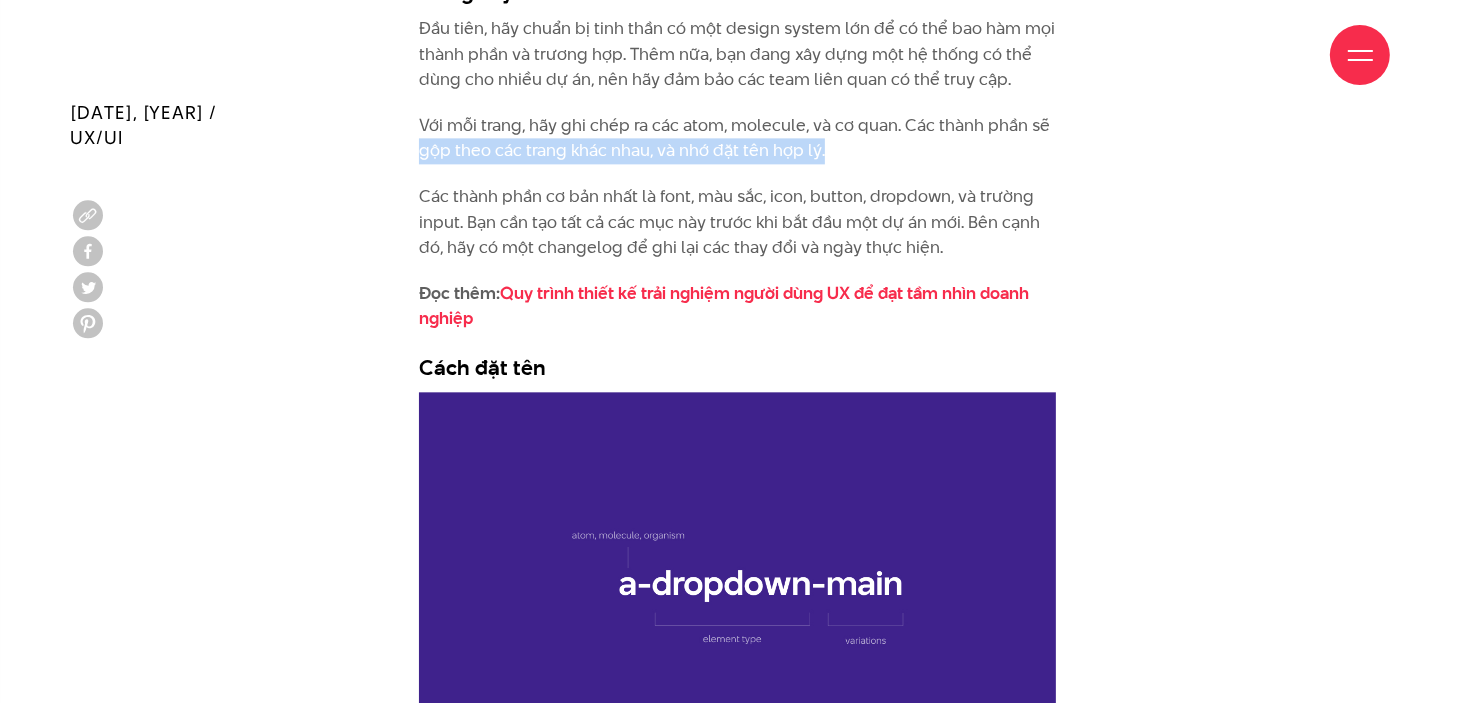 drag, startPoint x: 415, startPoint y: 137, endPoint x: 853, endPoint y: 130, distance: 438.05594 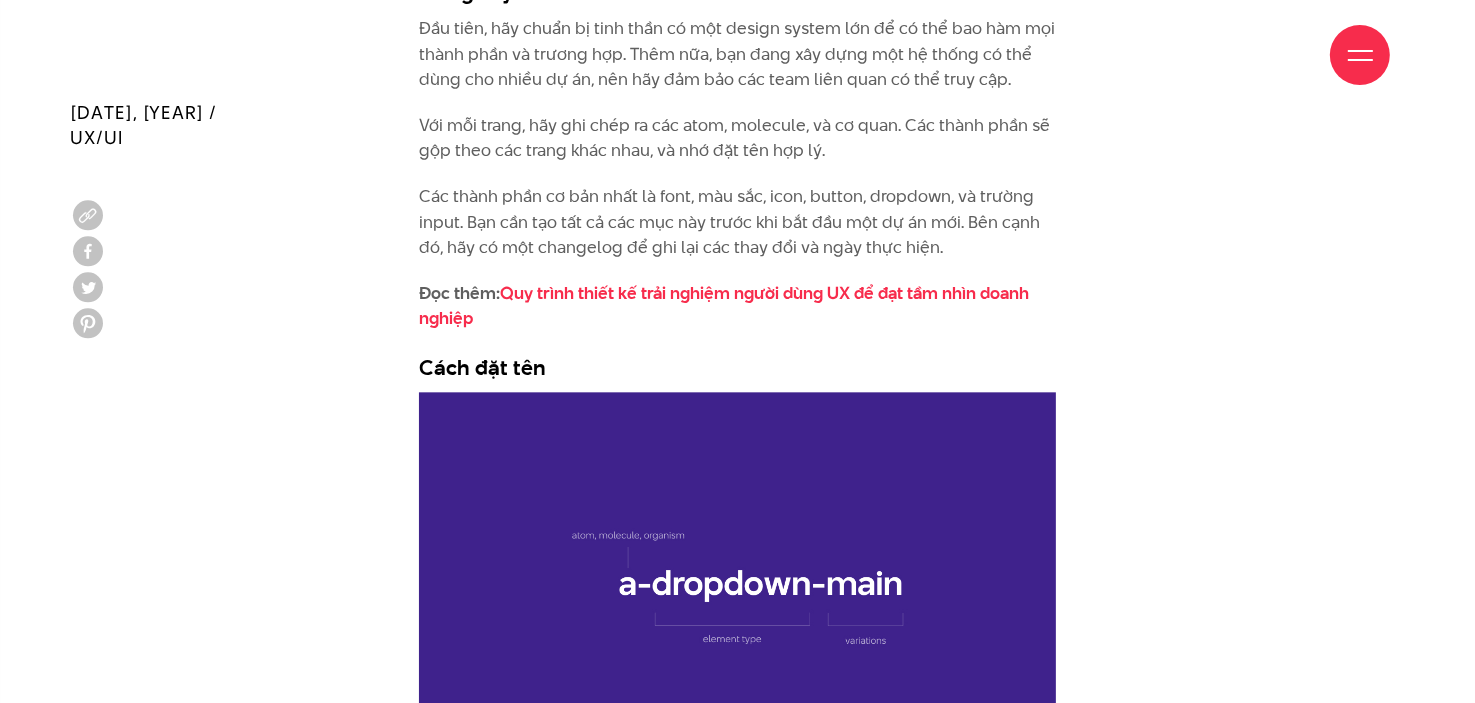 click on "Một design system tốt là nền tảng để bất kỳ dự án nào thành công. Giờ đây, phương pháp atomic design đã trở thành một phương pháp chuẩn mực để xây dựng design system, mà chắc hẳn bạn cũng đã nghe tới.
Tuy về lý thuyết, atomic design dễ hiểu, nhưng sẽ cần thời gian để bạn có thể tìm ra phương thức áp dụng hợp lý cho cả team design và developer.
Trong bài này, chúng tôi sẽ chia sẻ kinh nghiệm làm việc của mình với design system và atomic design sau nhiều năm thiết kế cho các khách hàng tập đoàn lớn. Từ lý thuyết đến hành động, chúng tôi nghĩ đây sẽ là hướng tiếp cận tốt nhất.
Hãy bắt đầu thôi.
Xây dựng  hệ thống  dựa trên các component
Làm quen với atomic design
Atom (nguyên tử)
Molecule (Phân tử)
Organism (Cơ quan)" at bounding box center (737, 448) 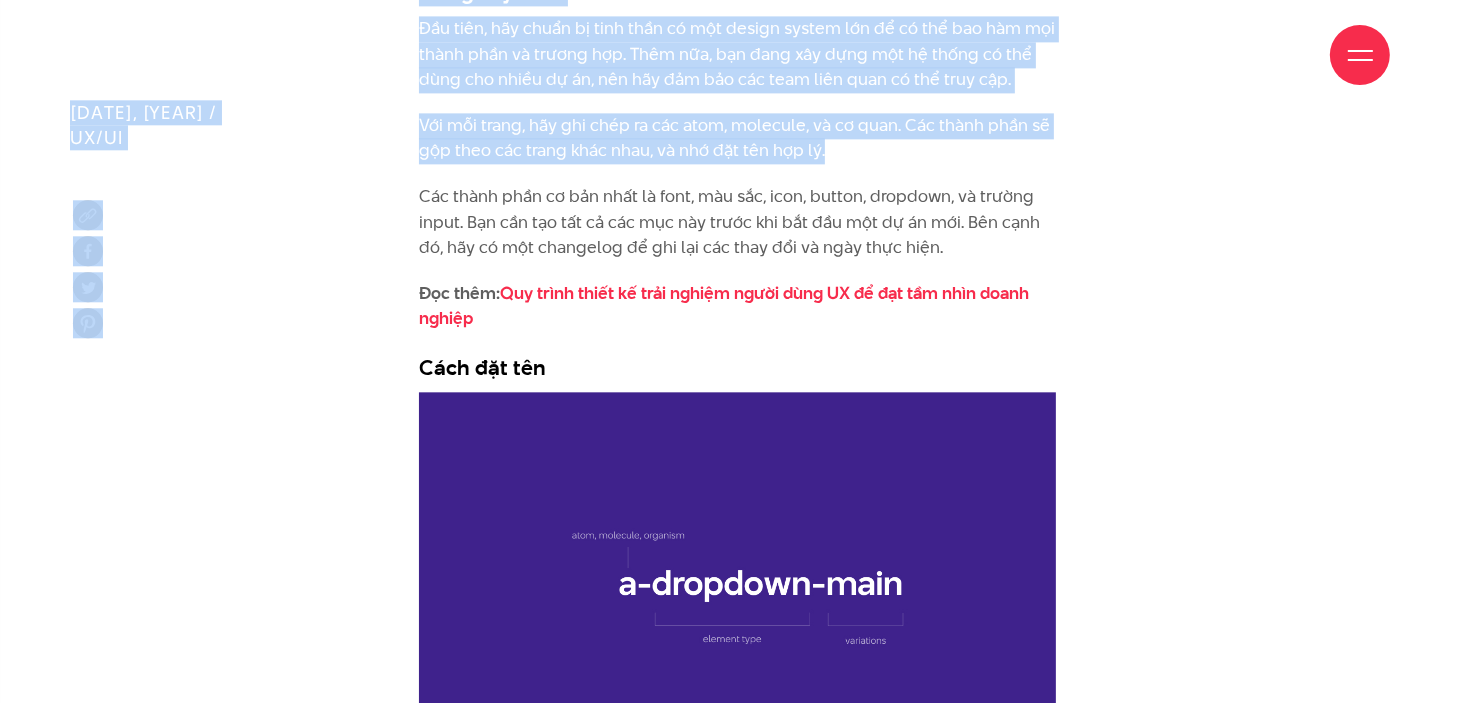 drag, startPoint x: 901, startPoint y: 97, endPoint x: 829, endPoint y: 130, distance: 79.20227 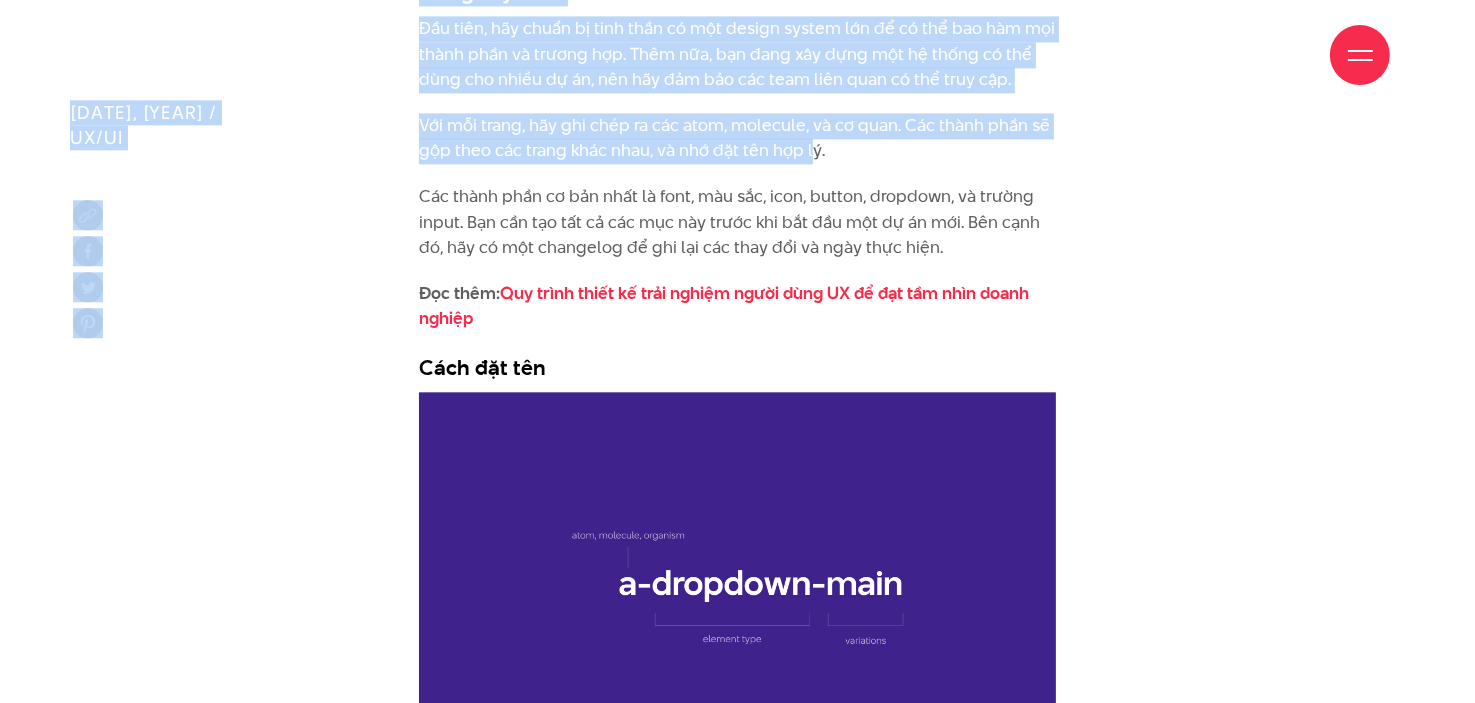 drag, startPoint x: 810, startPoint y: 133, endPoint x: 911, endPoint y: 100, distance: 106.25441 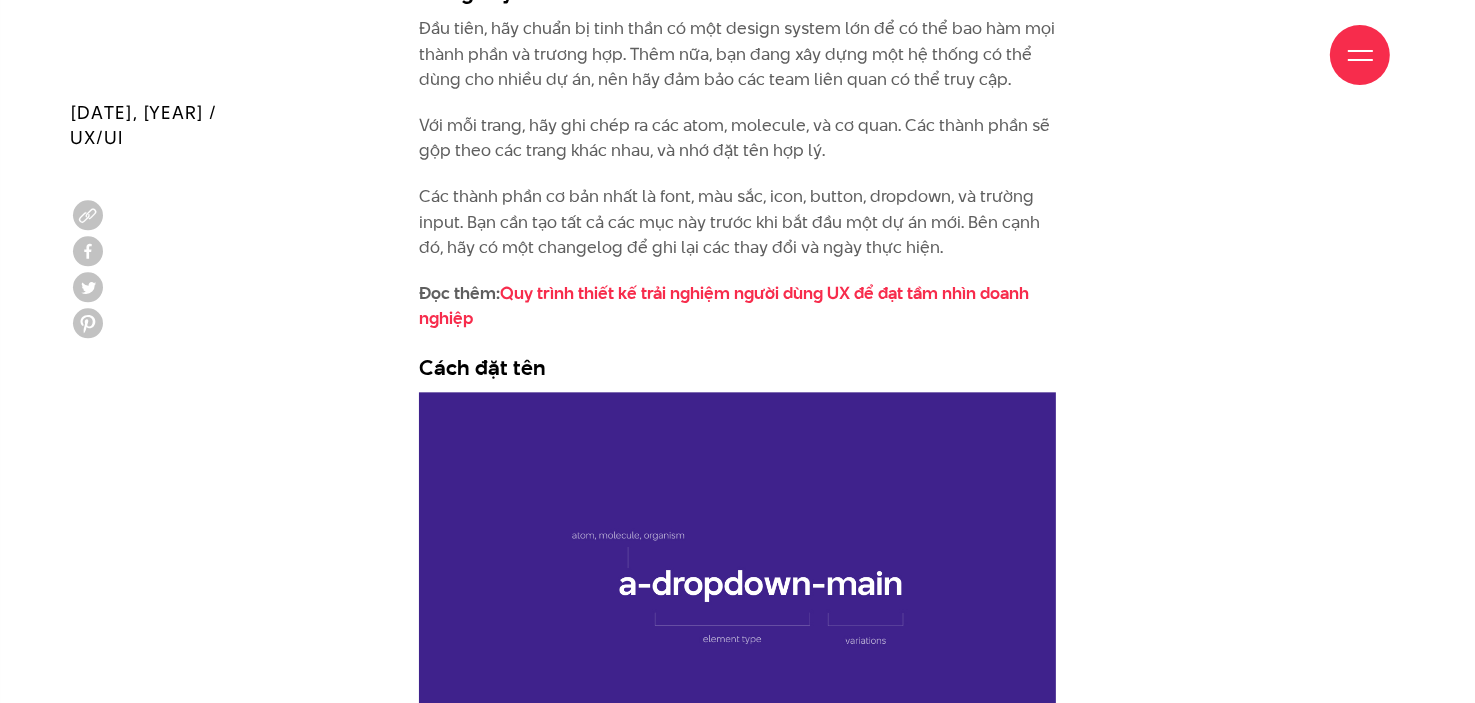 click on "Các thành phần cơ bản nhất là font, màu sắc, icon, button, dropdown, và trường input. Bạn cần tạo tất cả các mục này trước khi bắt đầu một dự án mới. Bên cạnh đó, hãy có một changelog để ghi lại các thay đổi và ngày thực hiện." at bounding box center [738, 222] 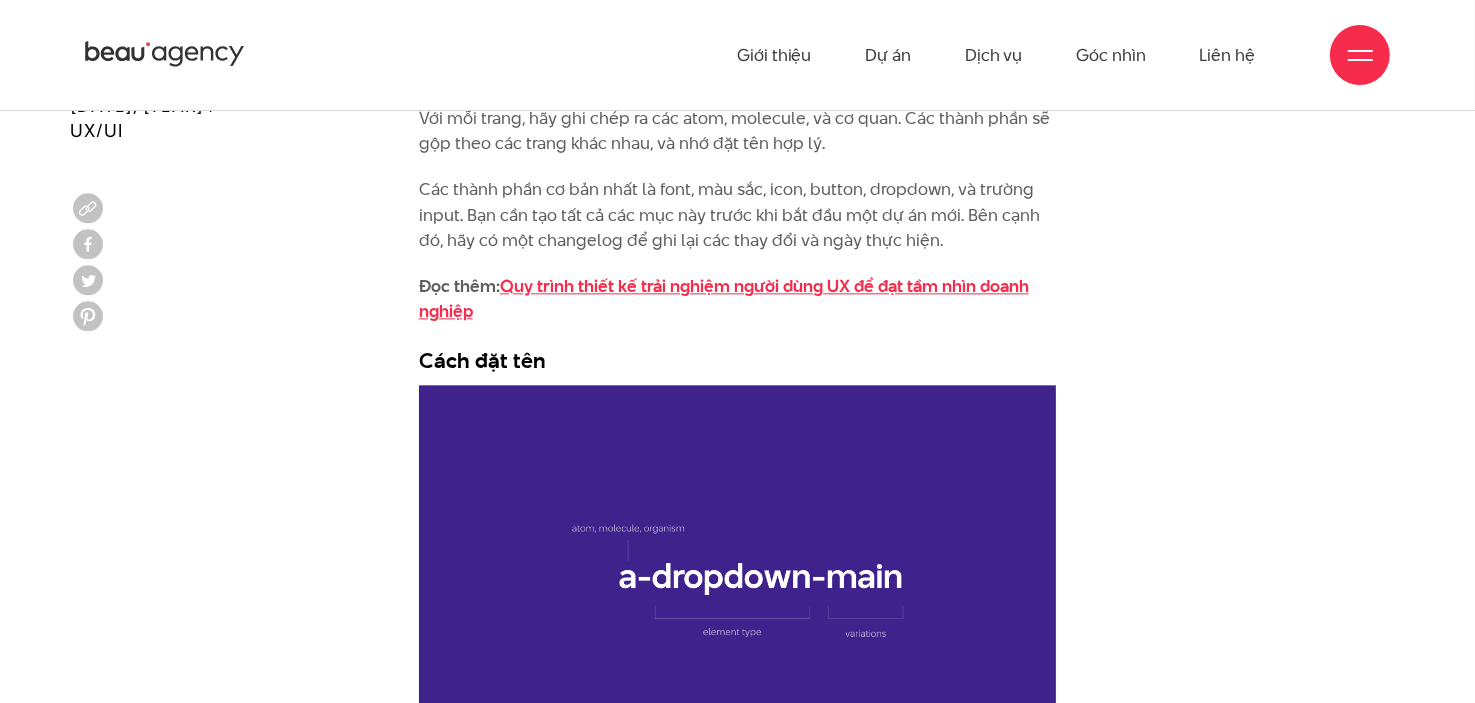 scroll, scrollTop: 4500, scrollLeft: 0, axis: vertical 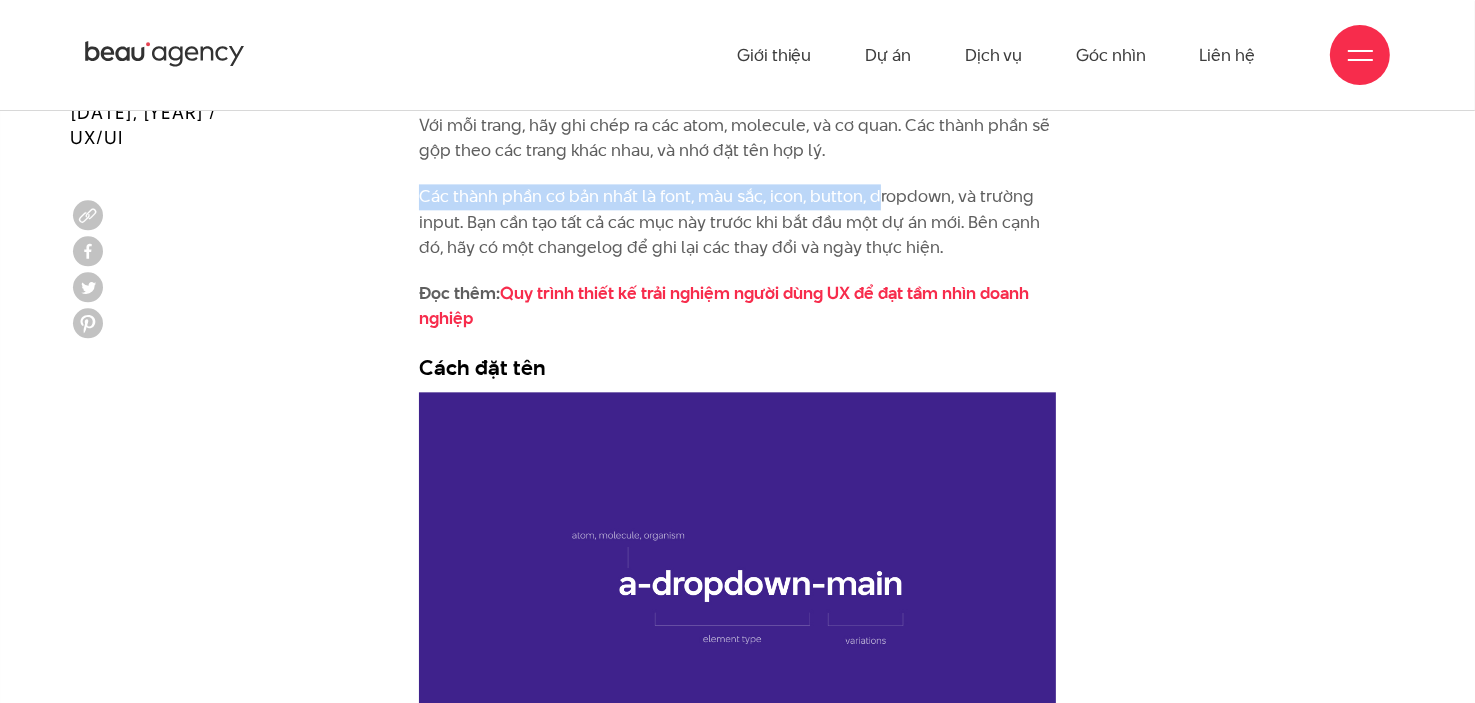 drag, startPoint x: 419, startPoint y: 167, endPoint x: 878, endPoint y: 172, distance: 459.02722 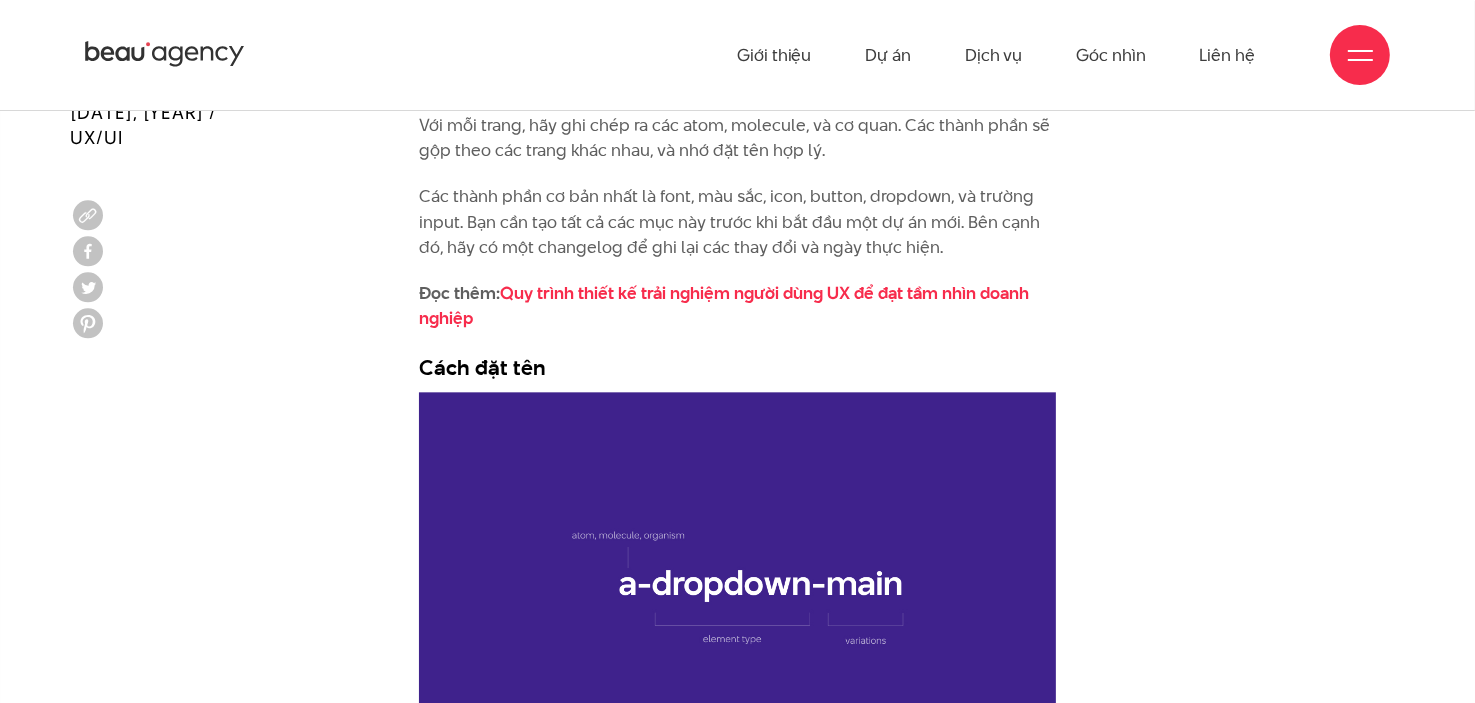 click on "Các thành phần cơ bản nhất là font, màu sắc, icon, button, dropdown, và trường input. Bạn cần tạo tất cả các mục này trước khi bắt đầu một dự án mới. Bên cạnh đó, hãy có một changelog để ghi lại các thay đổi và ngày thực hiện." at bounding box center (738, 222) 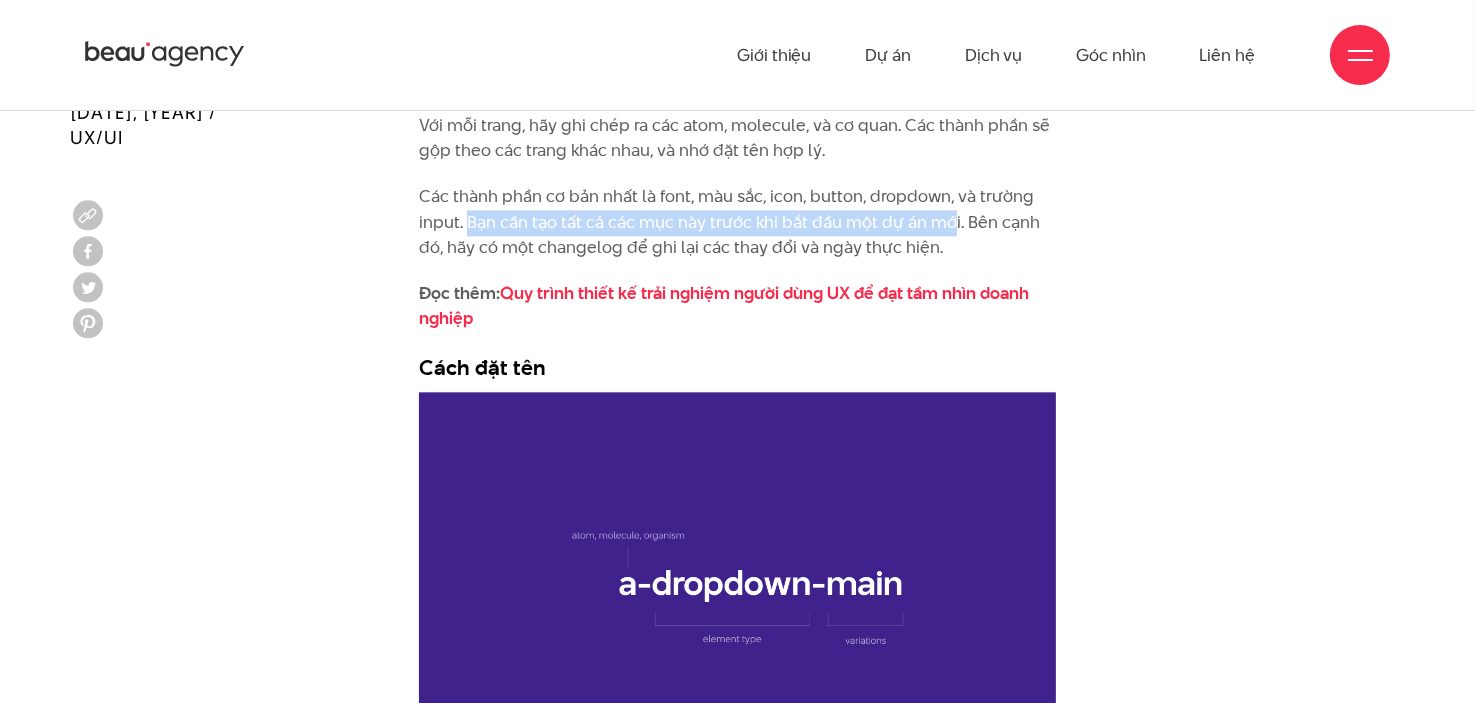 drag, startPoint x: 465, startPoint y: 199, endPoint x: 950, endPoint y: 195, distance: 485.01648 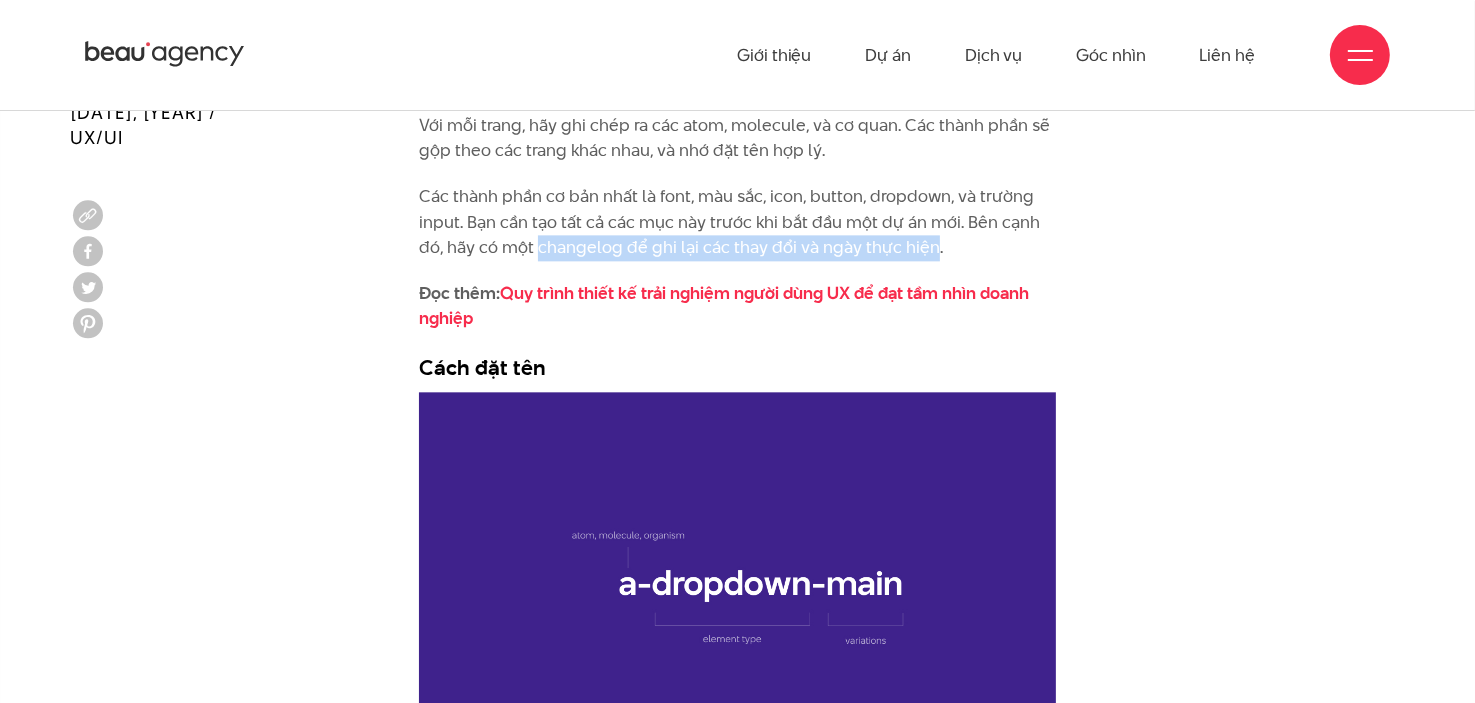 drag, startPoint x: 540, startPoint y: 225, endPoint x: 931, endPoint y: 223, distance: 391.00513 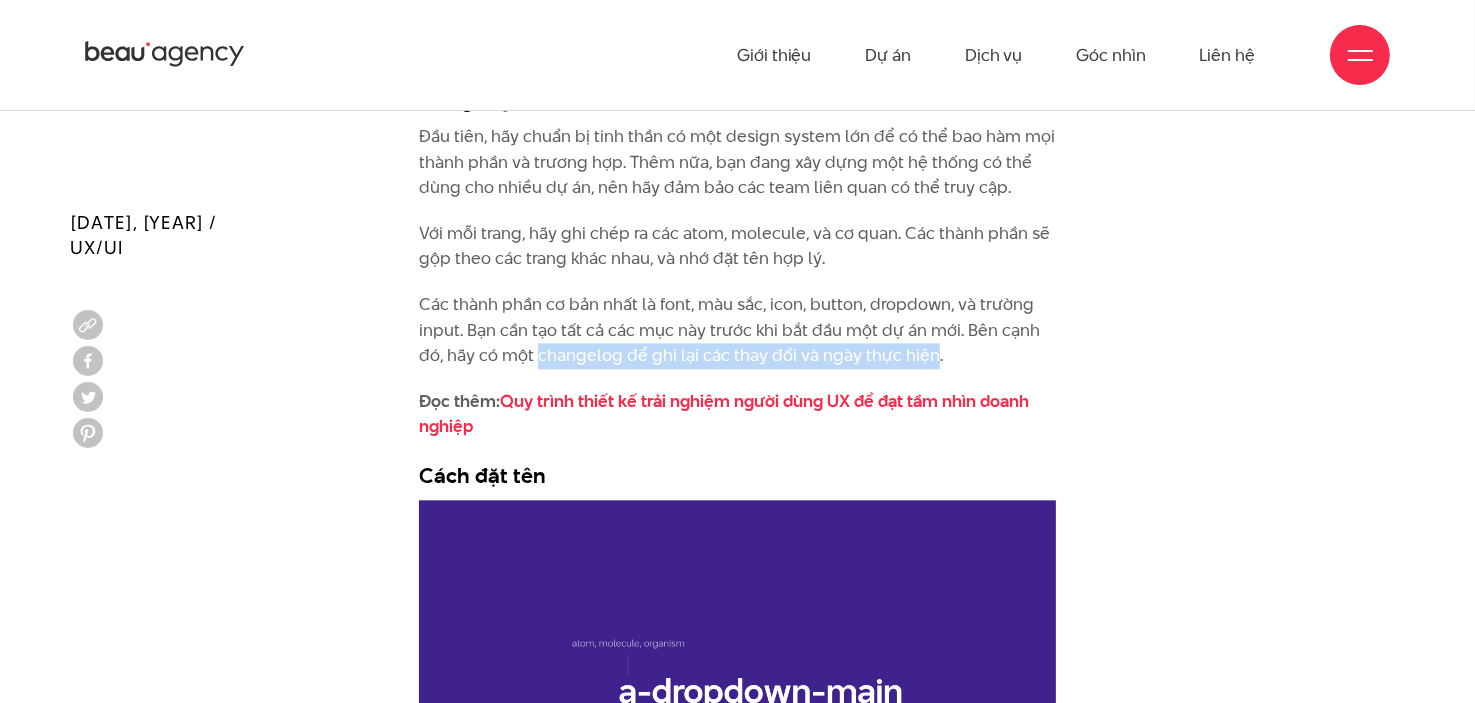 scroll, scrollTop: 4300, scrollLeft: 0, axis: vertical 